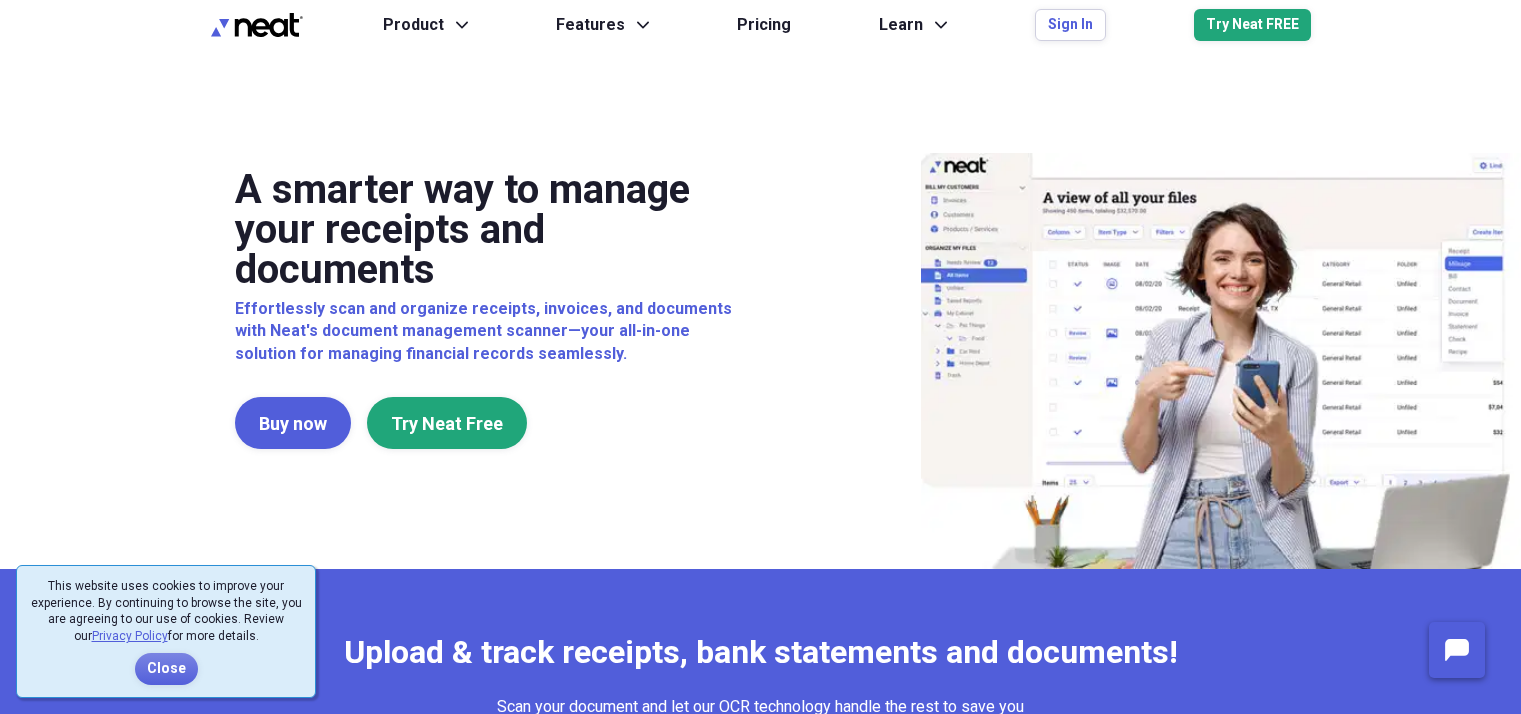 scroll, scrollTop: 0, scrollLeft: 0, axis: both 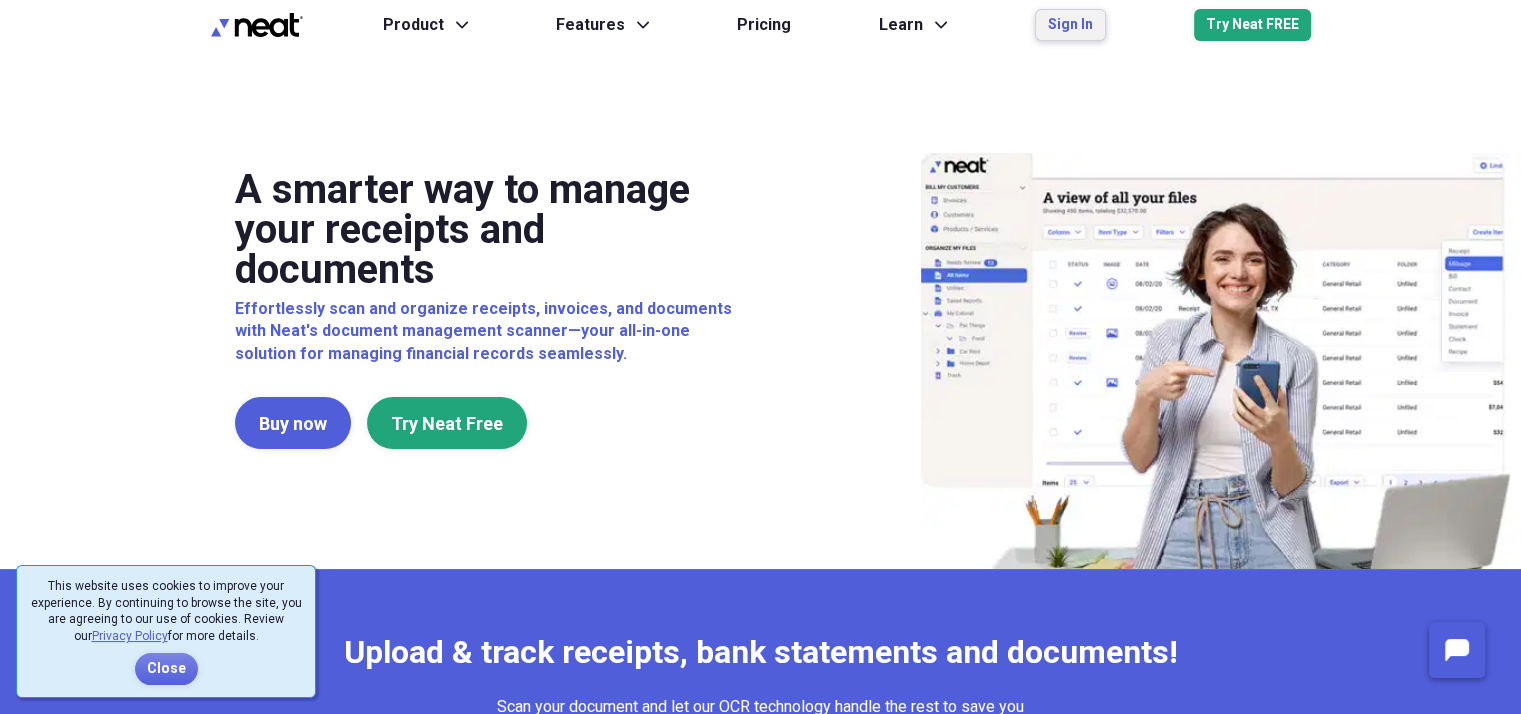 click on "Sign In" at bounding box center [1070, 25] 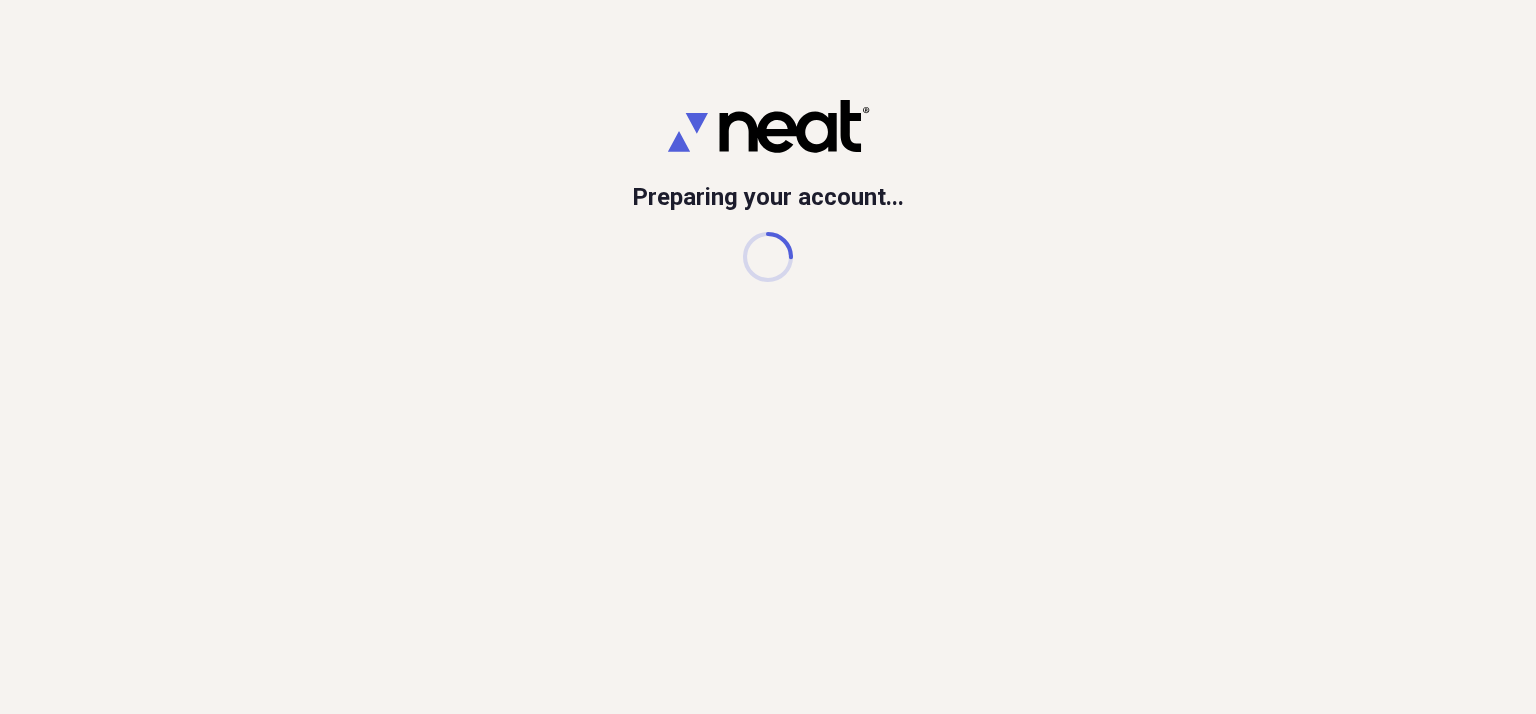 scroll, scrollTop: 0, scrollLeft: 0, axis: both 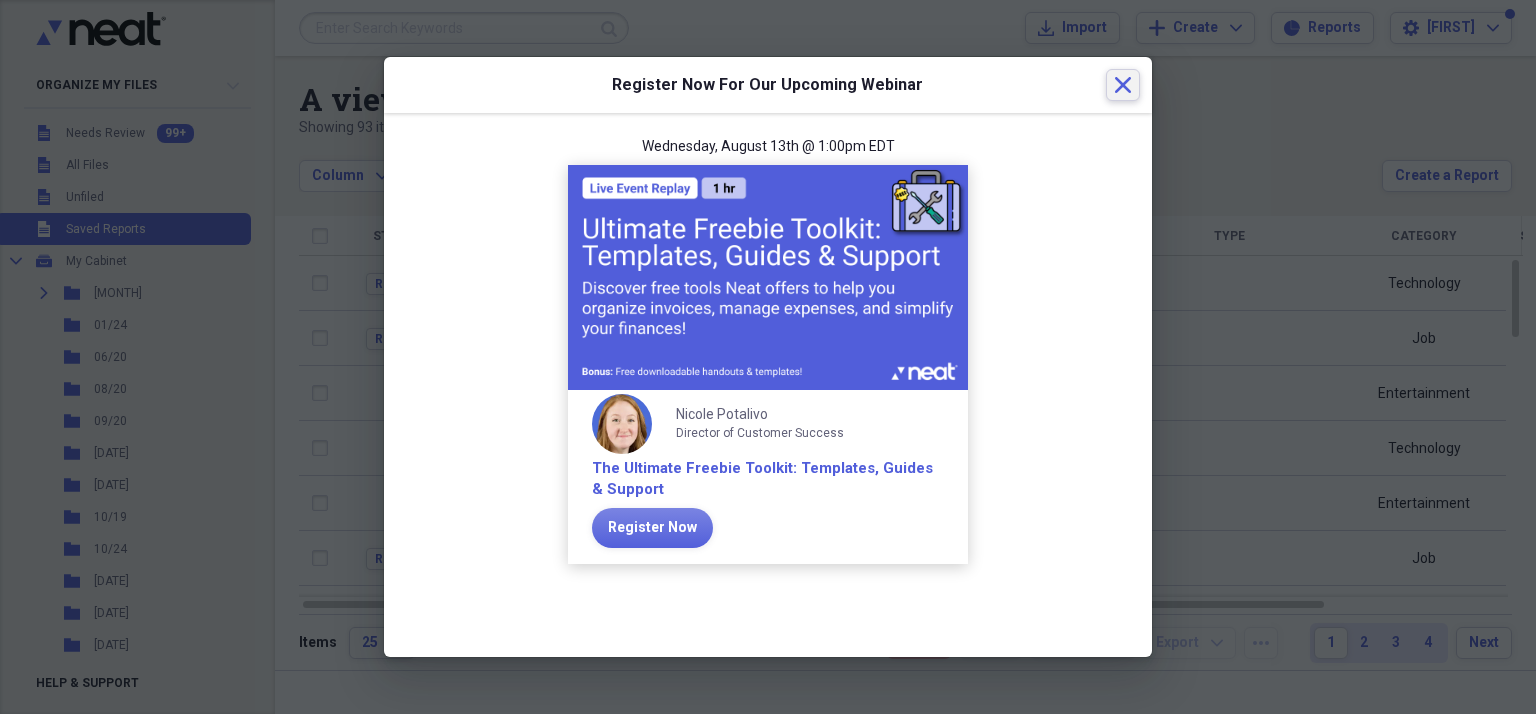 click on "Close" 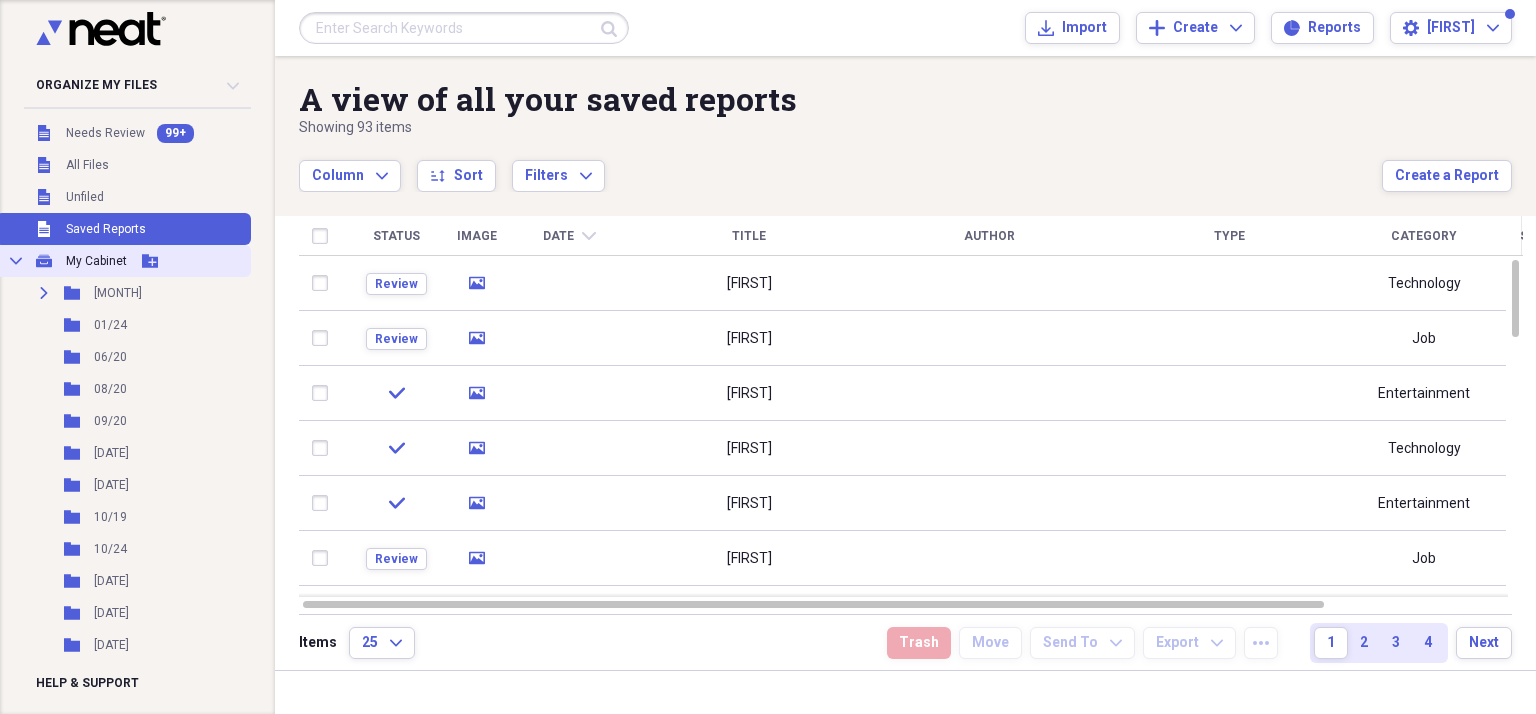 click 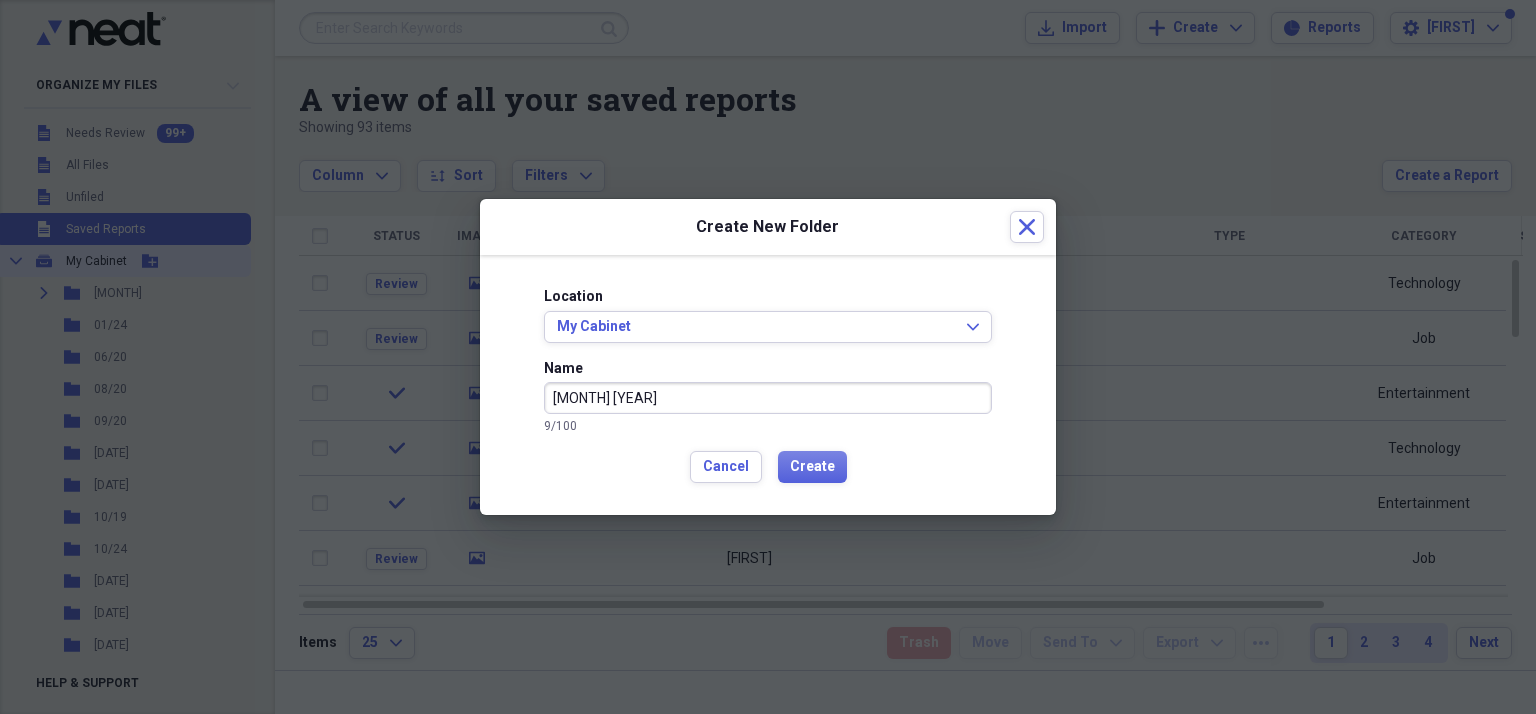 type on "july 2025" 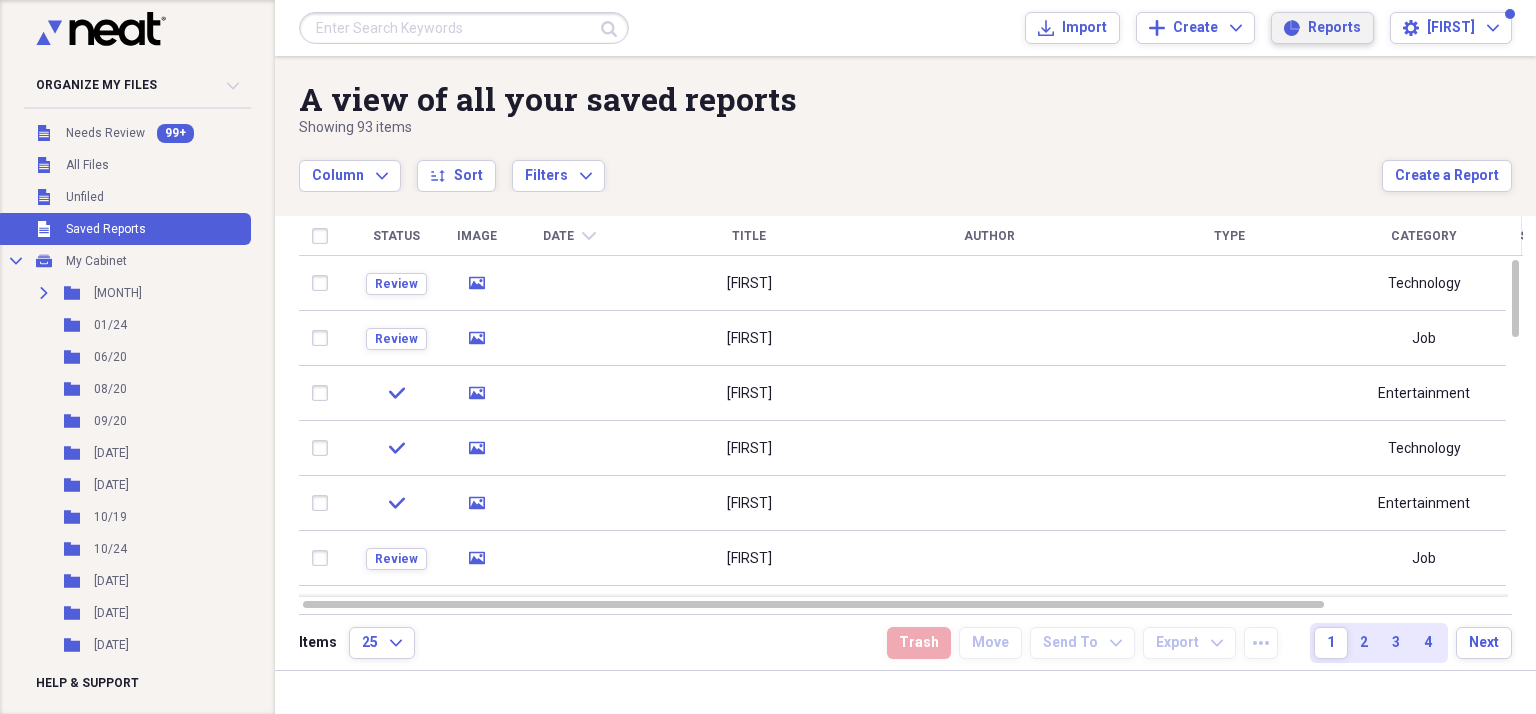 click on "Reports Reports" at bounding box center (1322, 28) 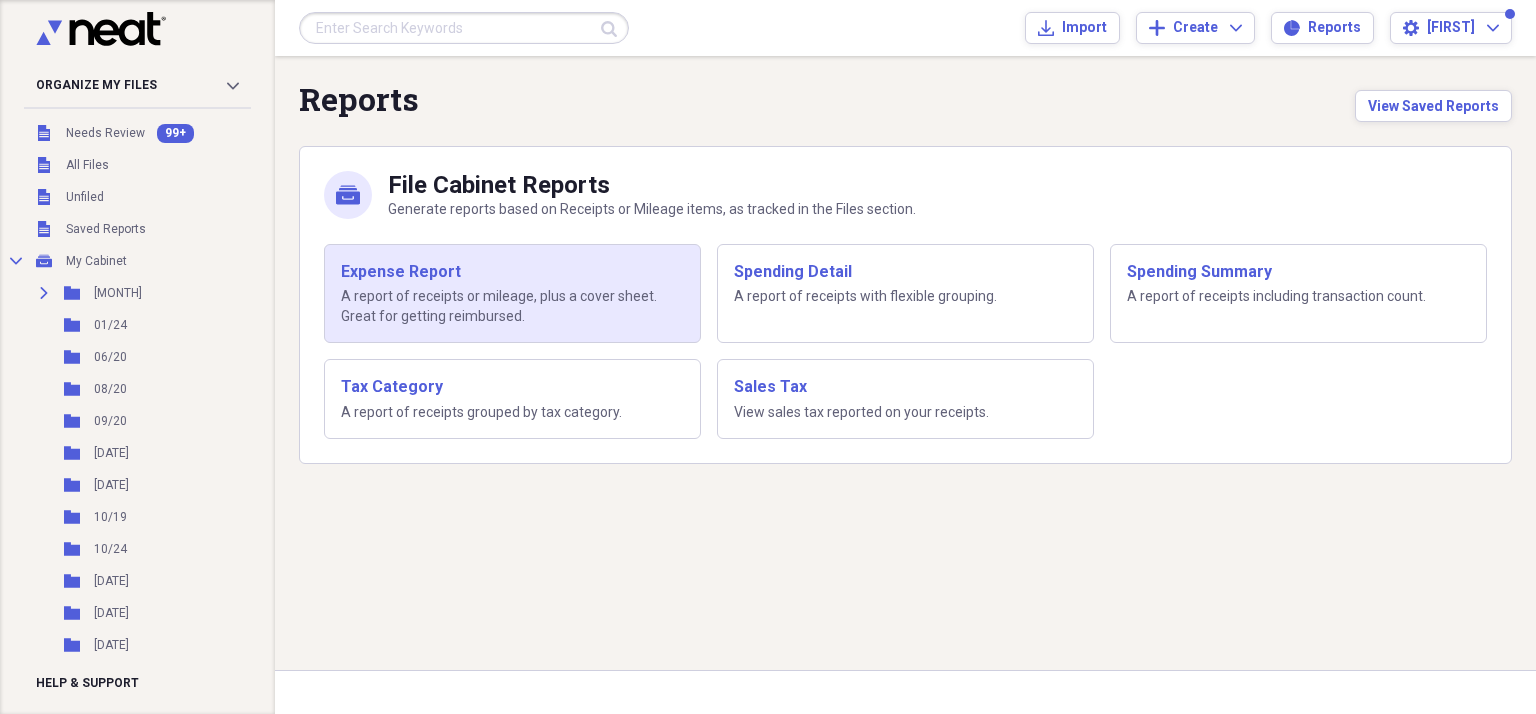 click on "A report of receipts or mileage, plus a cover sheet. Great for getting reimbursed." at bounding box center [512, 306] 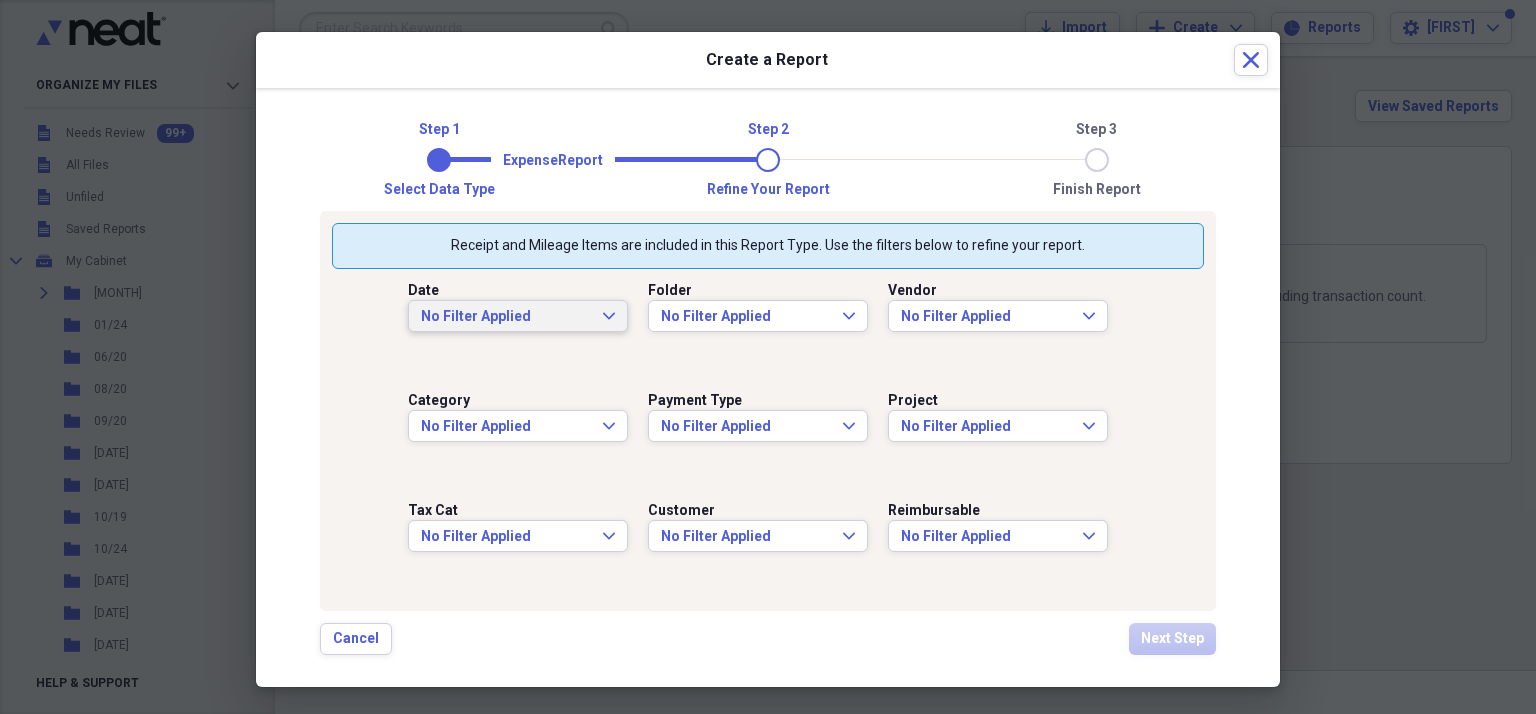 click on "No Filter Applied" at bounding box center [506, 317] 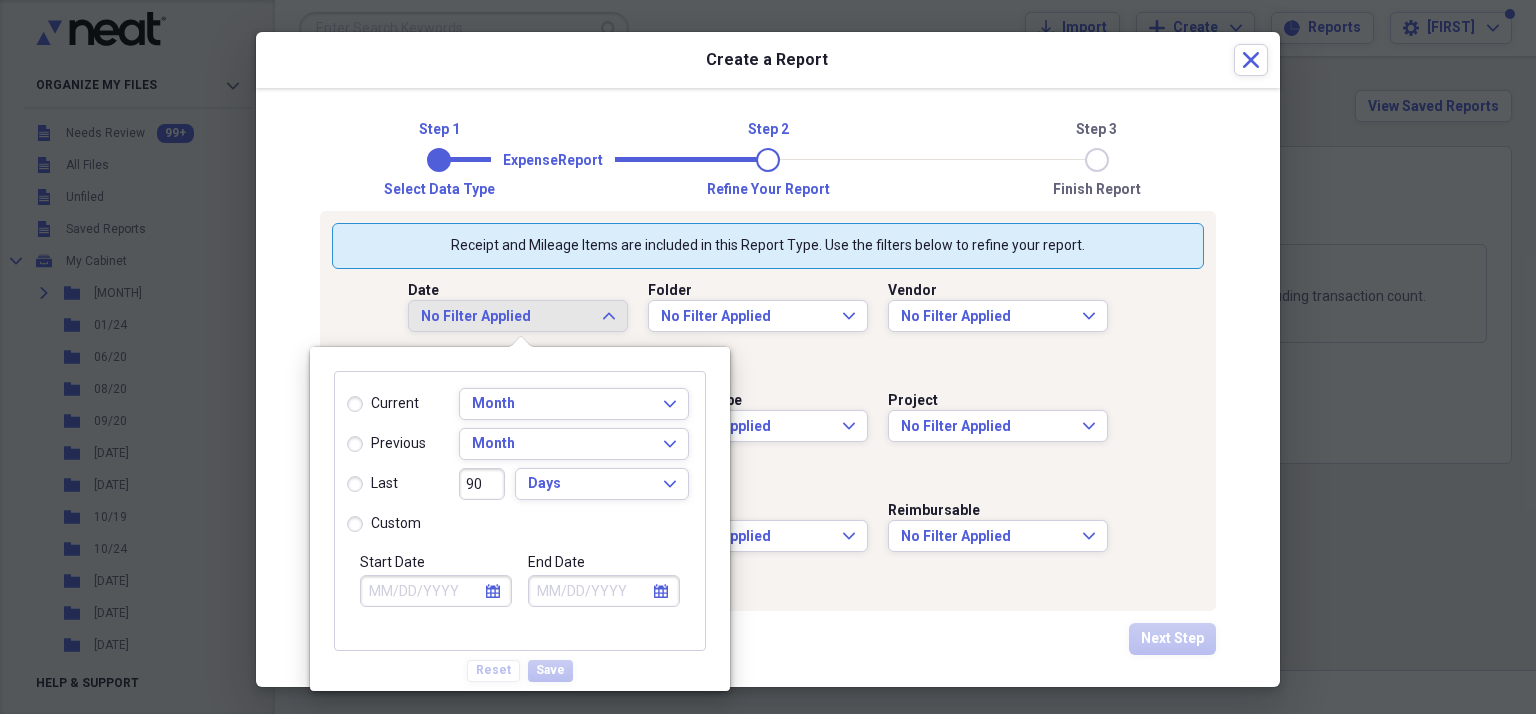 click 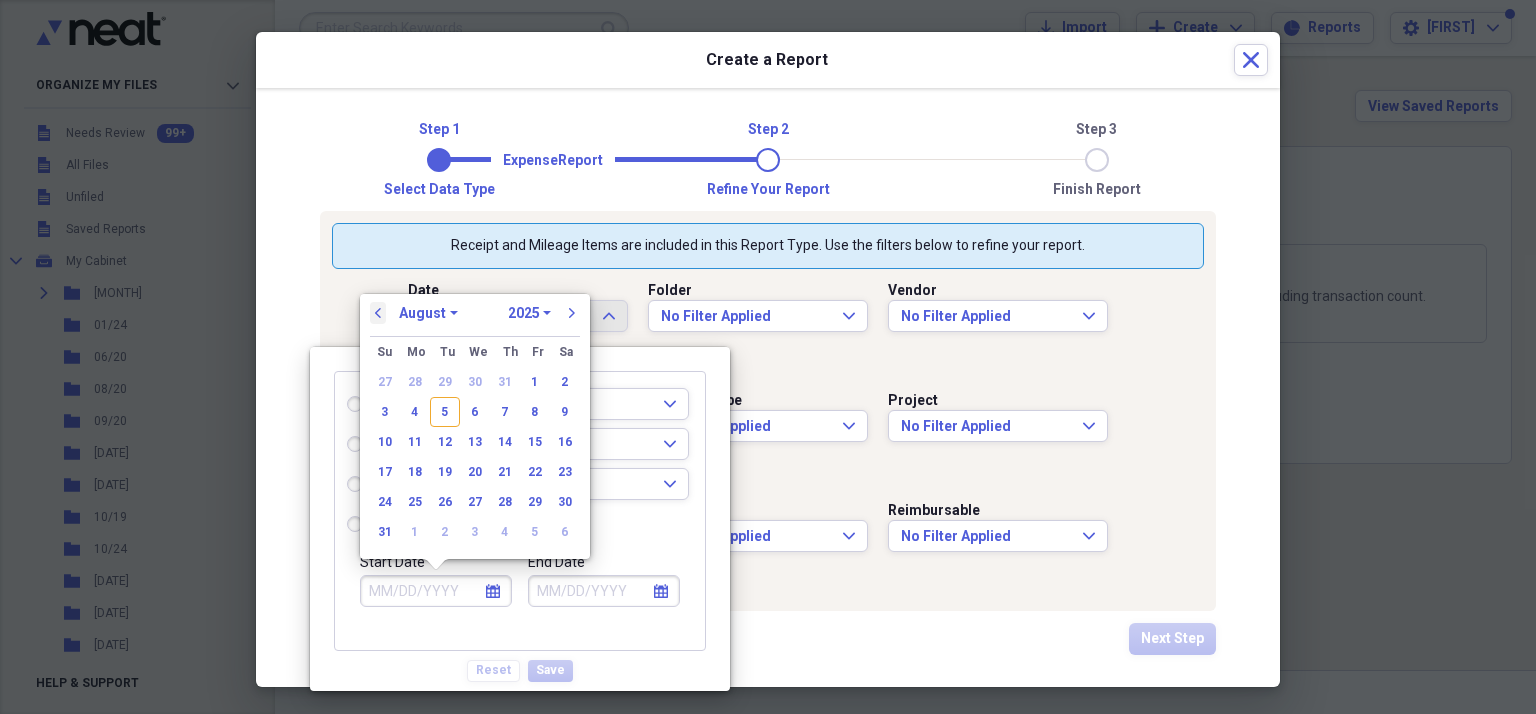 click on "previous" at bounding box center (378, 313) 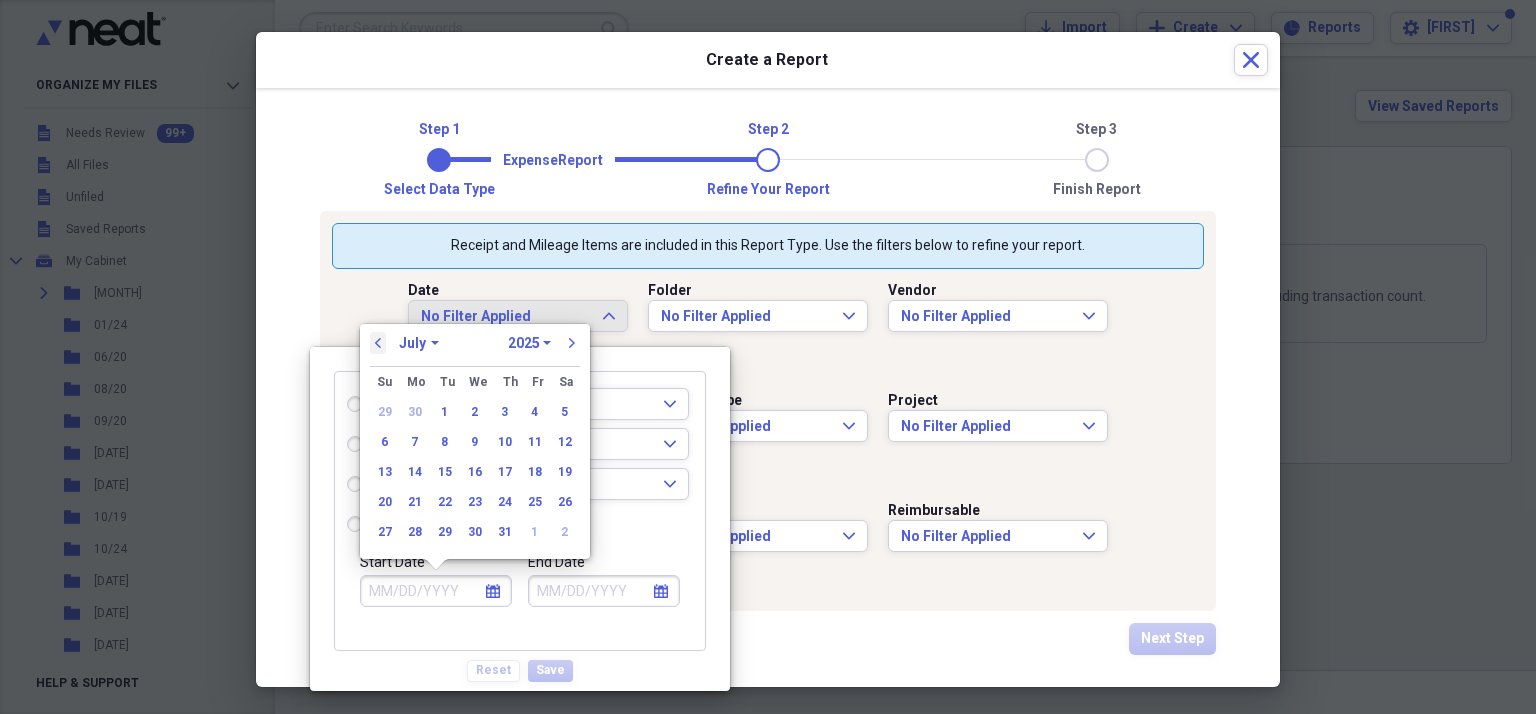 click on "Date No Filter Applied Expand Folder No Filter Applied Expand Vendor No Filter Applied Expand Category No Filter Applied Expand Payment Type No Filter Applied Expand Project No Filter Applied Expand Tax Cat No Filter Applied Expand Customer No Filter Applied Expand Reimbursable No Filter Applied Expand" at bounding box center (768, 434) 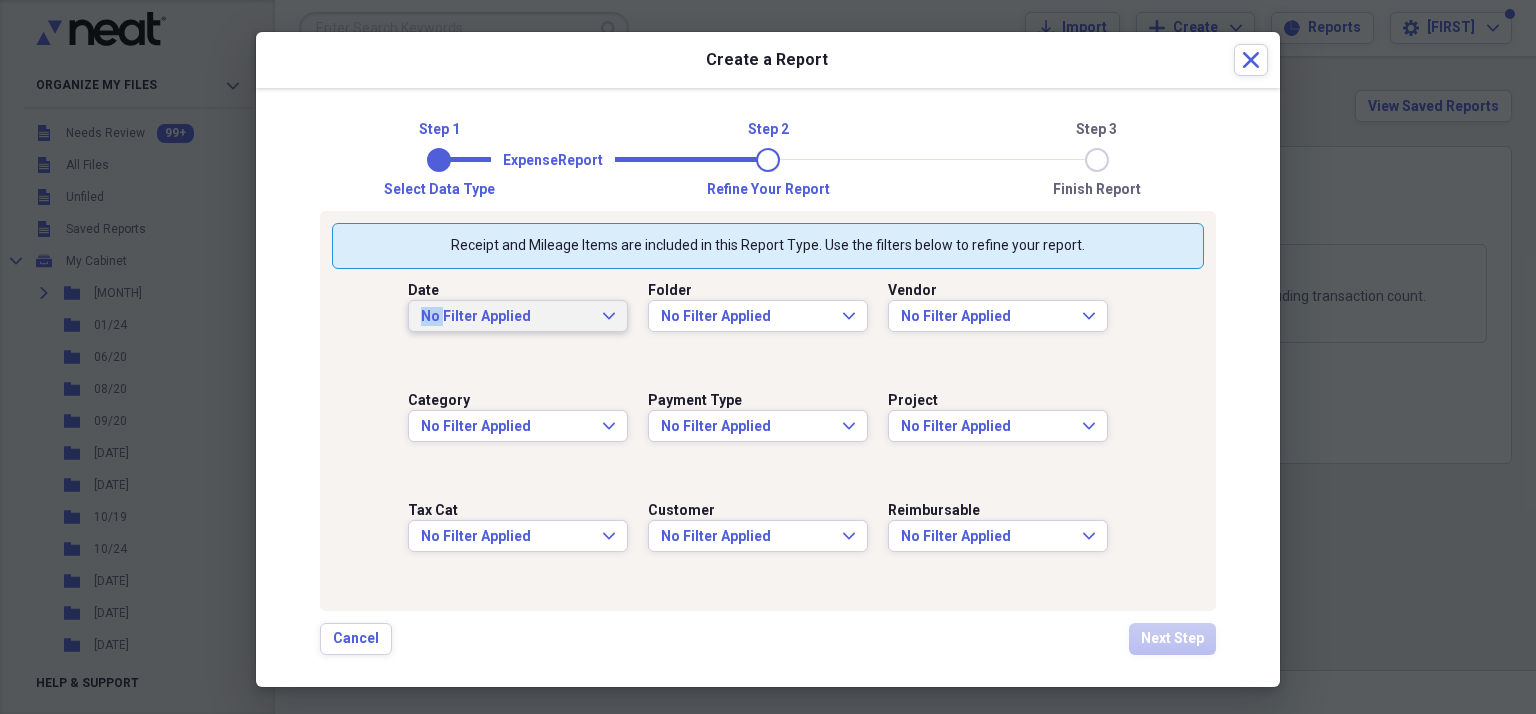 click on "No Filter Applied" at bounding box center (506, 317) 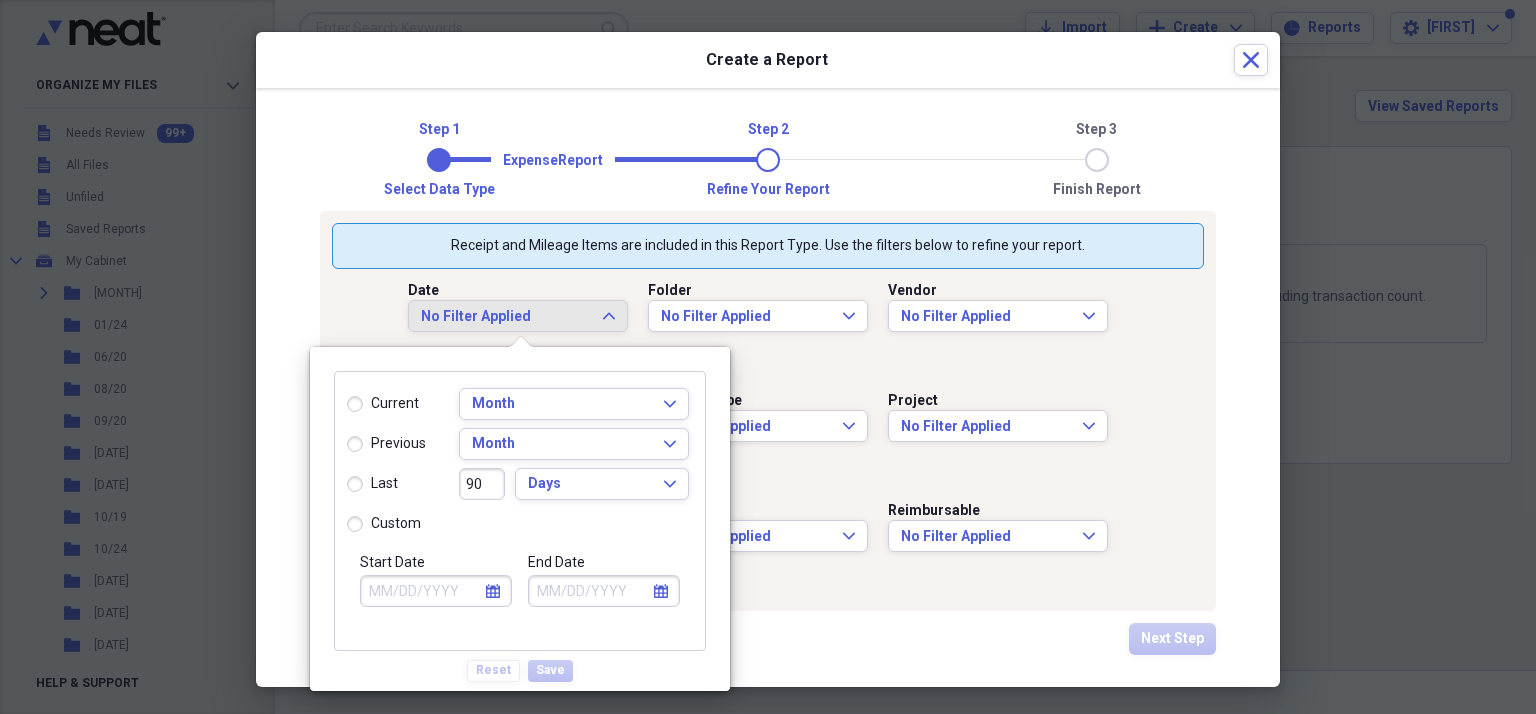 click on "calendar Calendar" at bounding box center [493, 591] 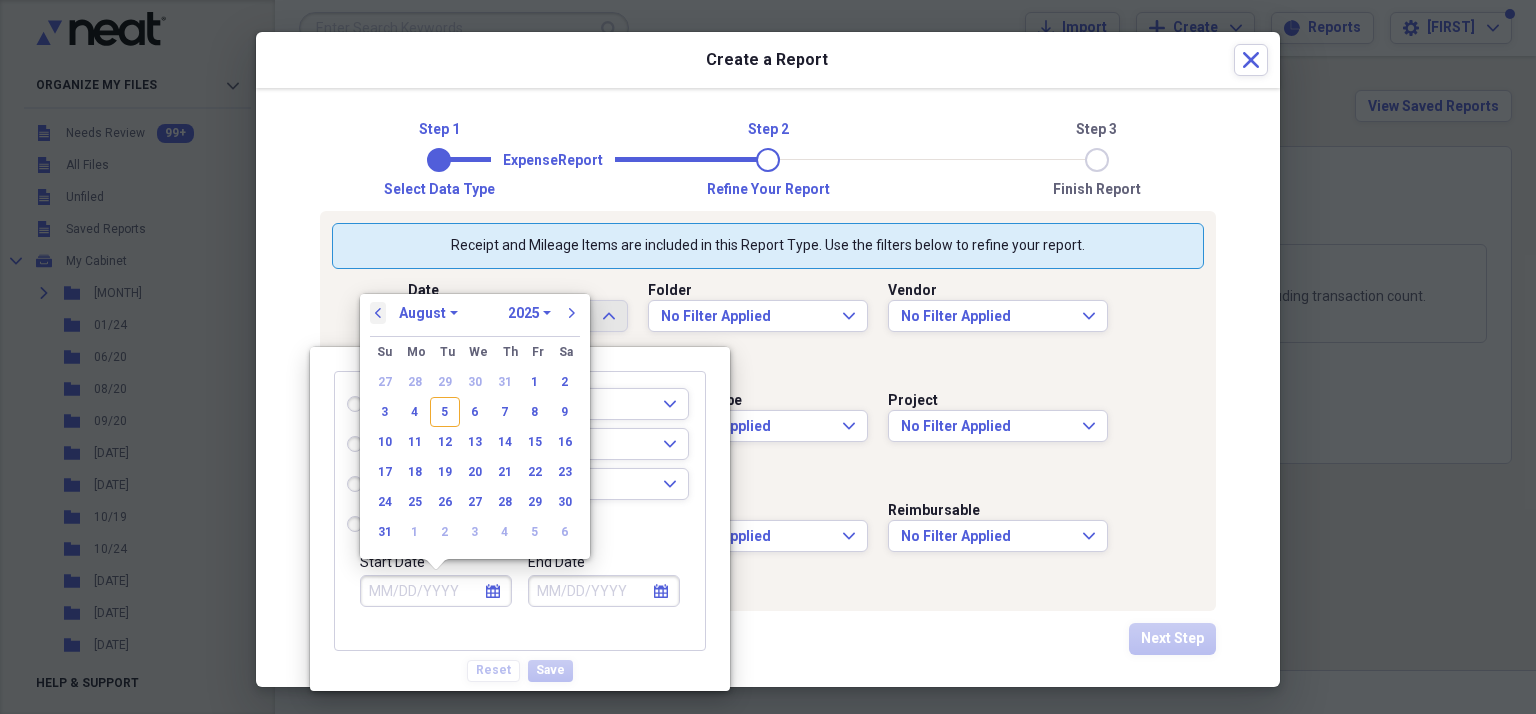 click on "previous" at bounding box center (378, 313) 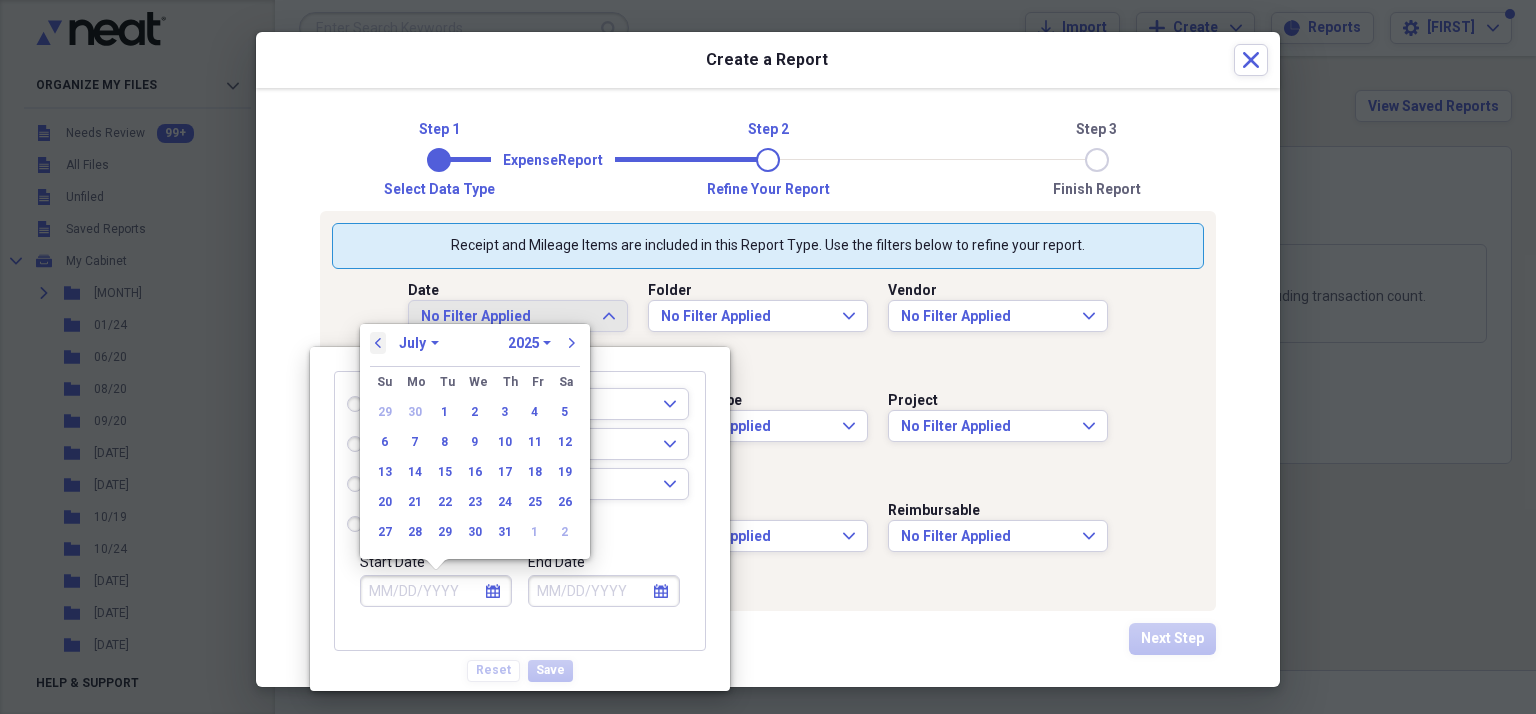 click on "previous" at bounding box center [378, 343] 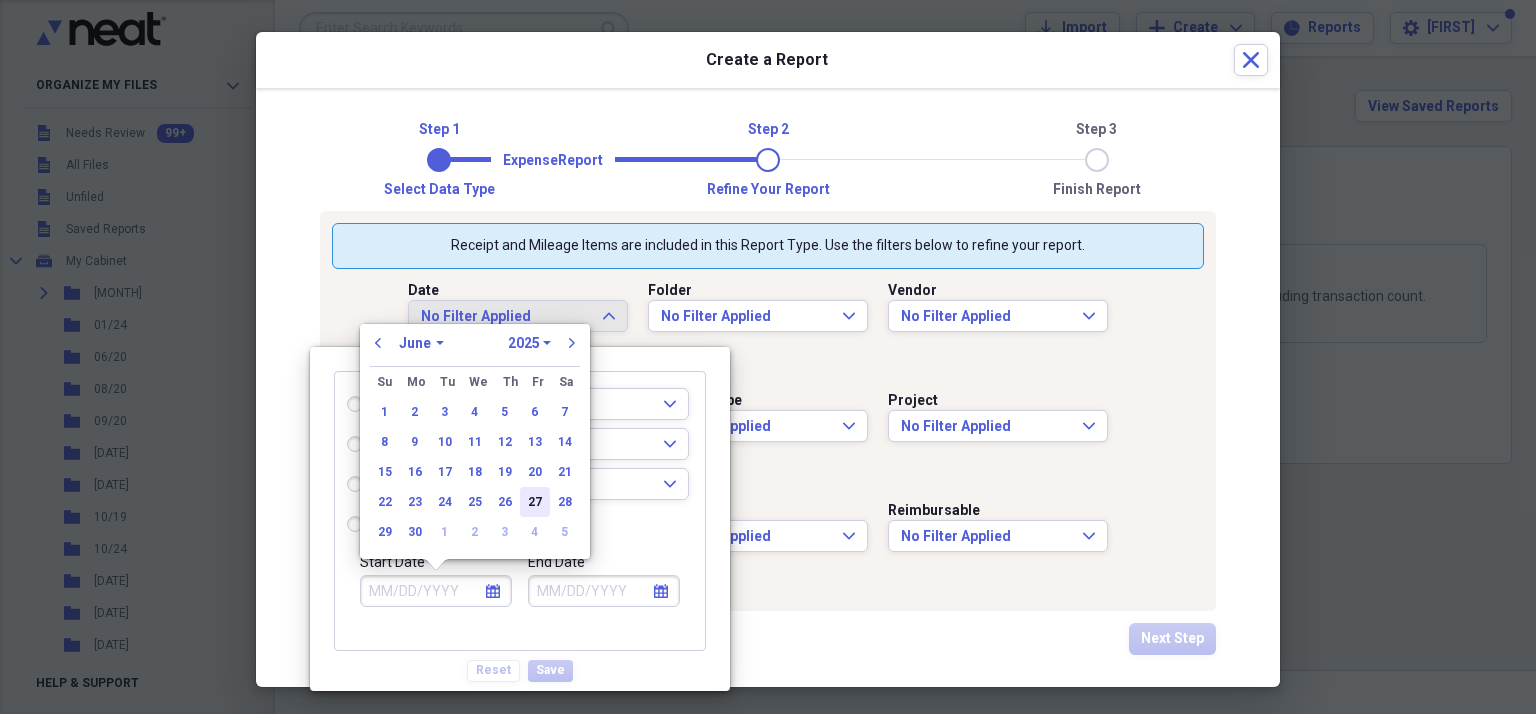 click on "27" at bounding box center [535, 502] 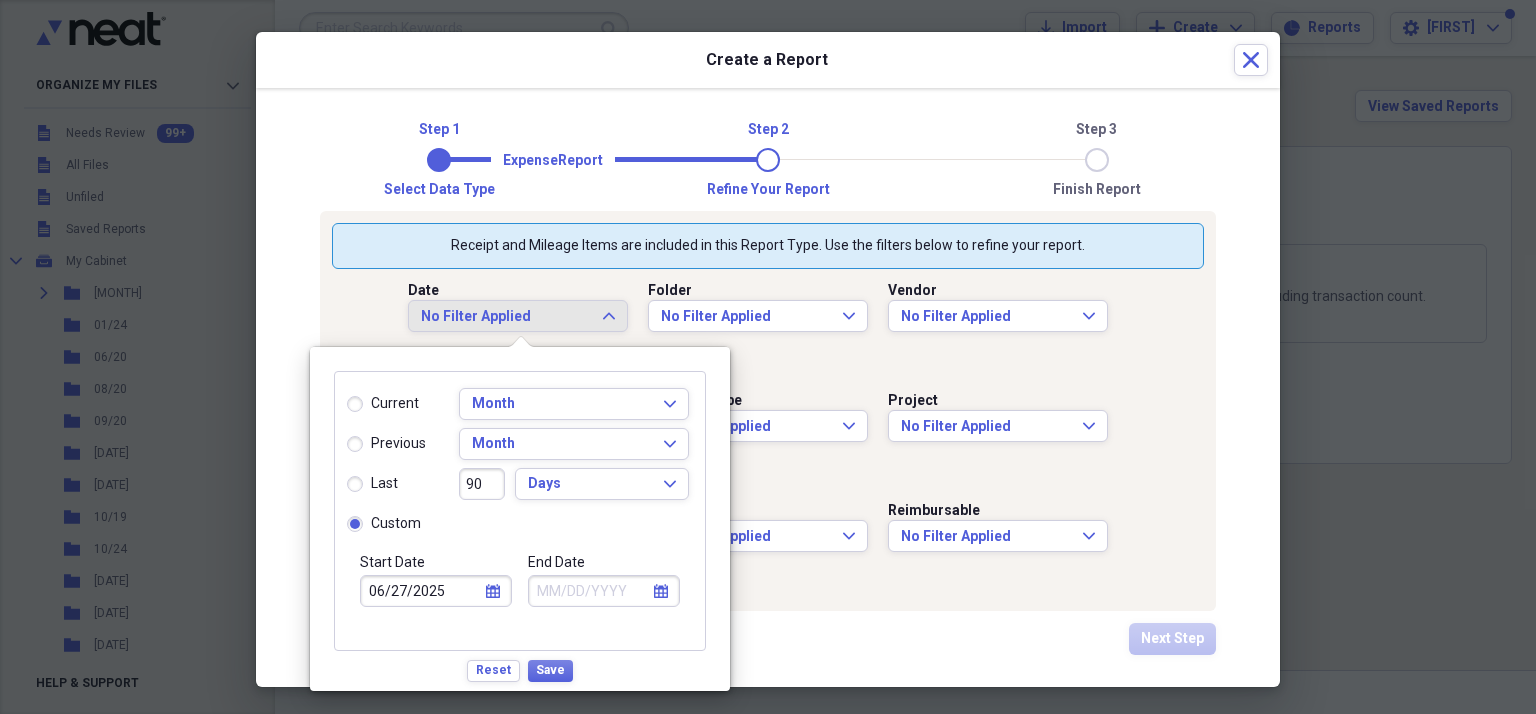 click on "calendar Calendar" at bounding box center [661, 591] 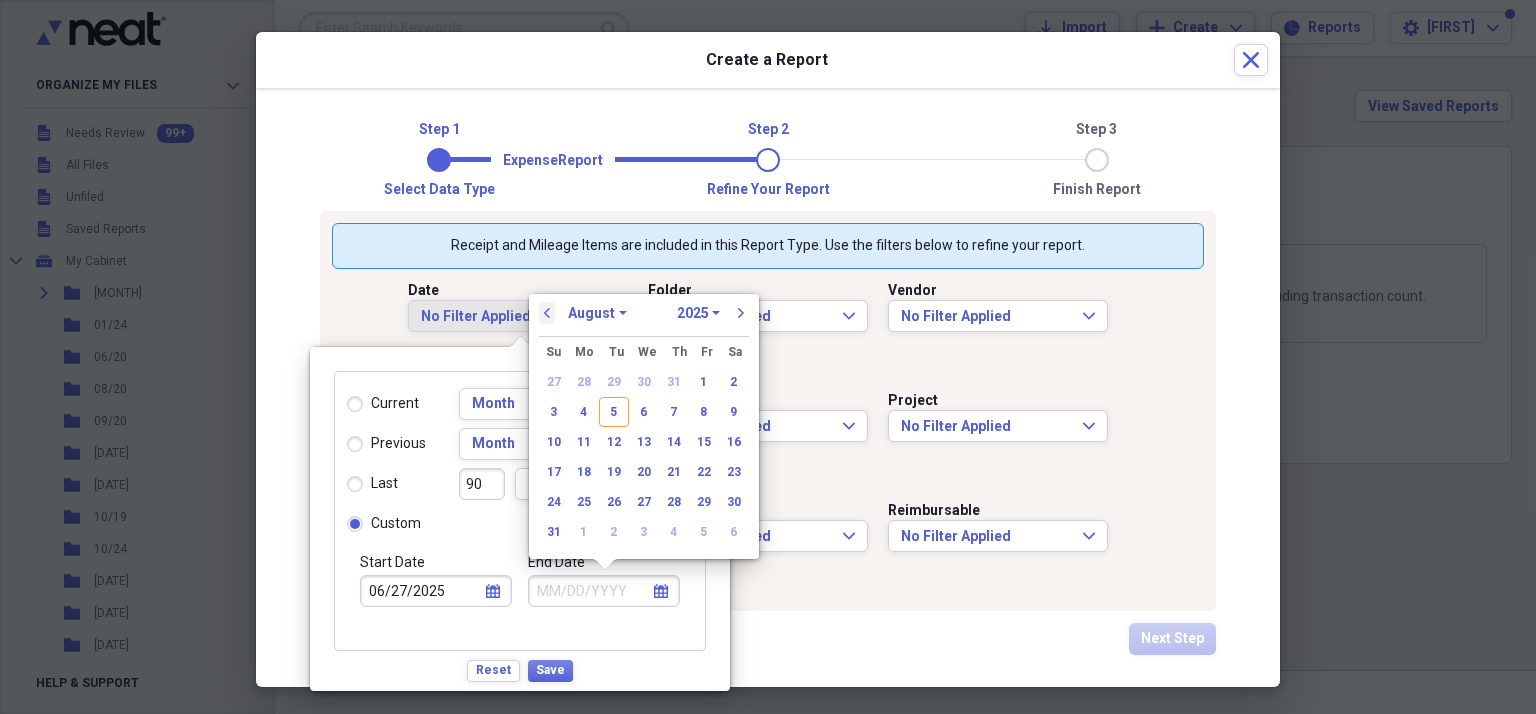 click on "previous" at bounding box center [547, 313] 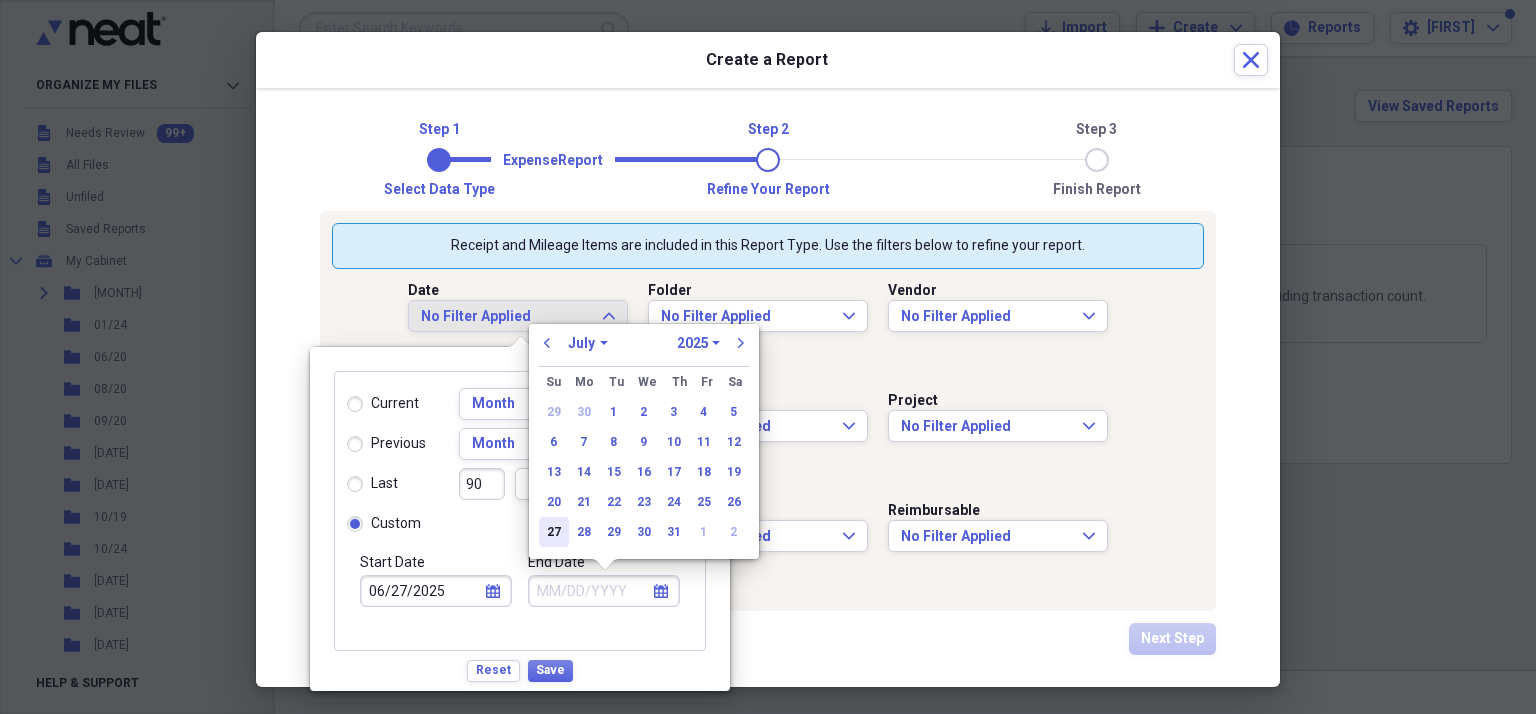 click on "27" at bounding box center (554, 532) 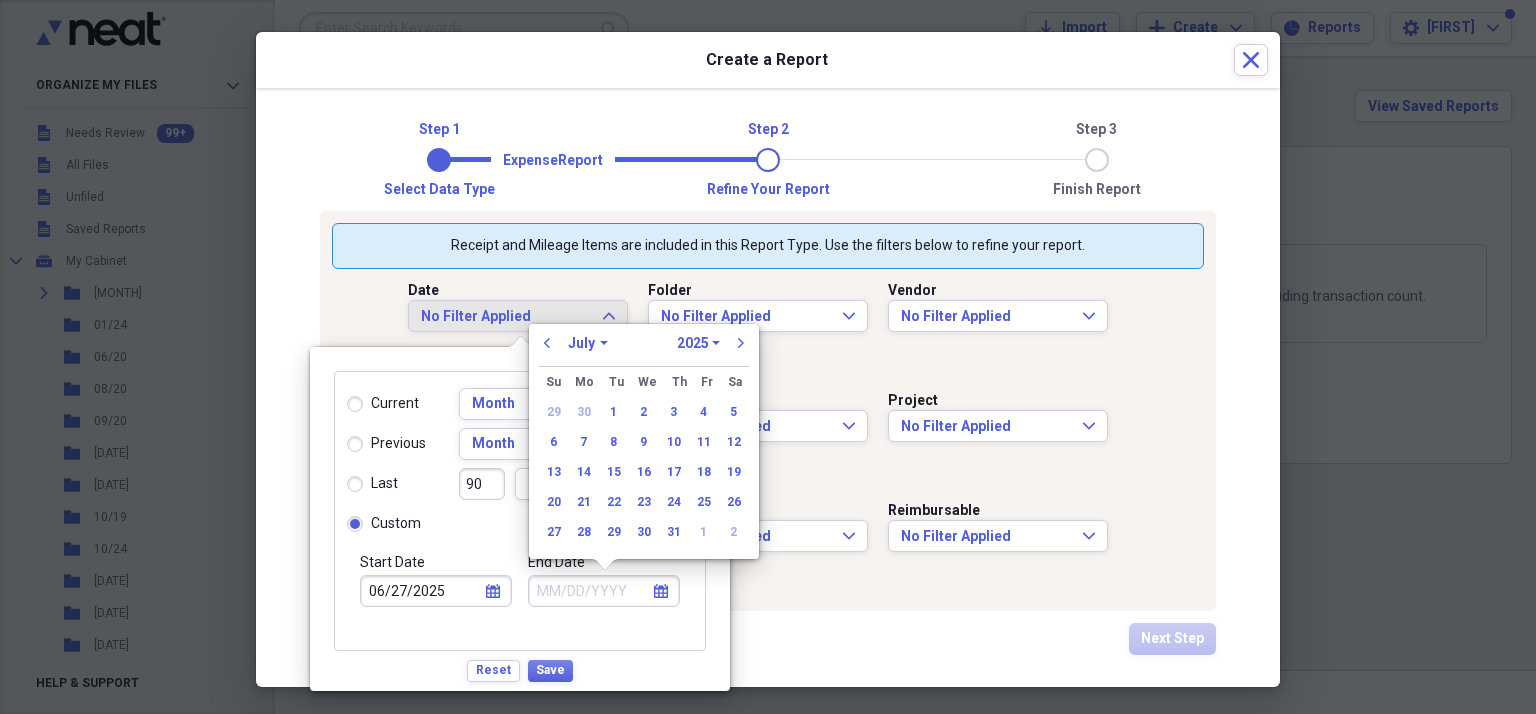type on "07/27/2025" 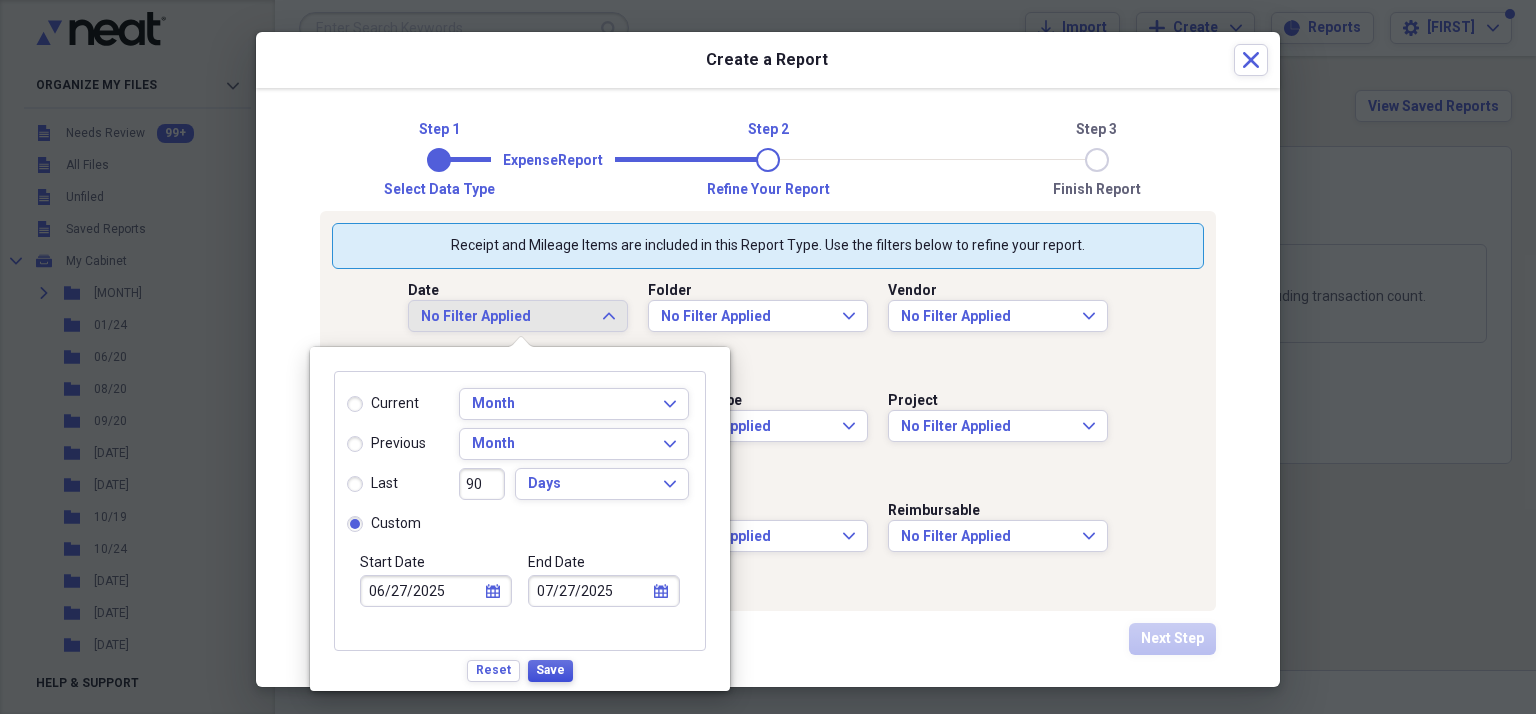 click on "Save" at bounding box center (550, 670) 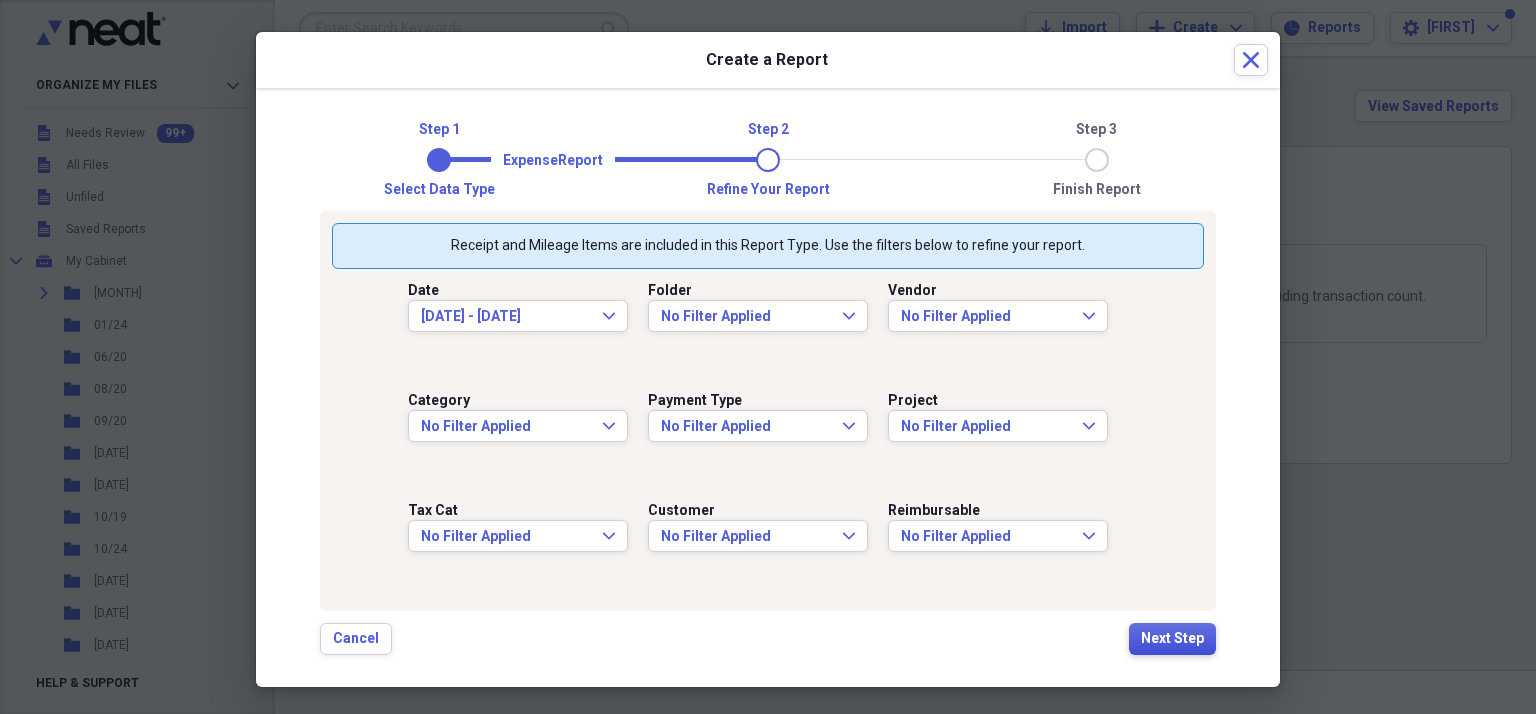 click on "Next Step" at bounding box center (1172, 639) 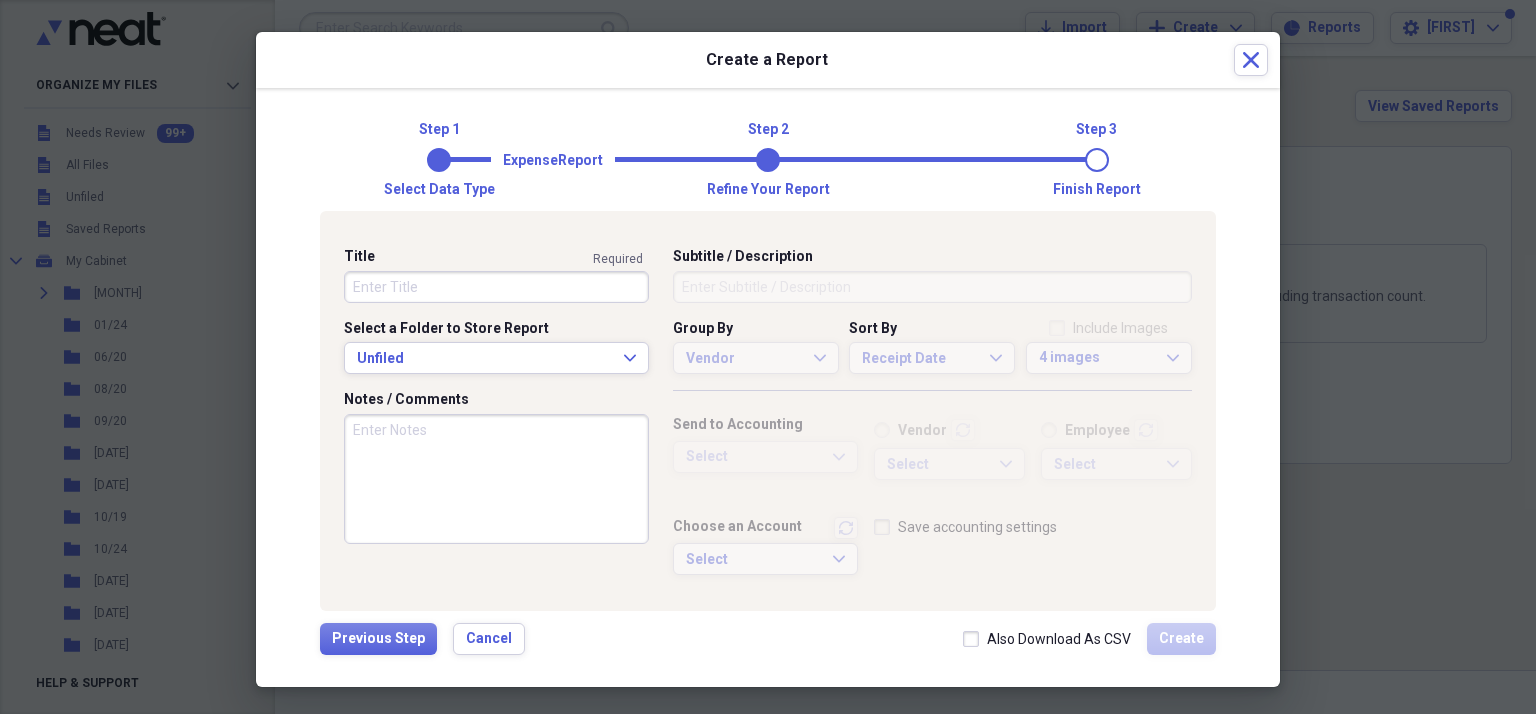 click on "Title" at bounding box center (496, 287) 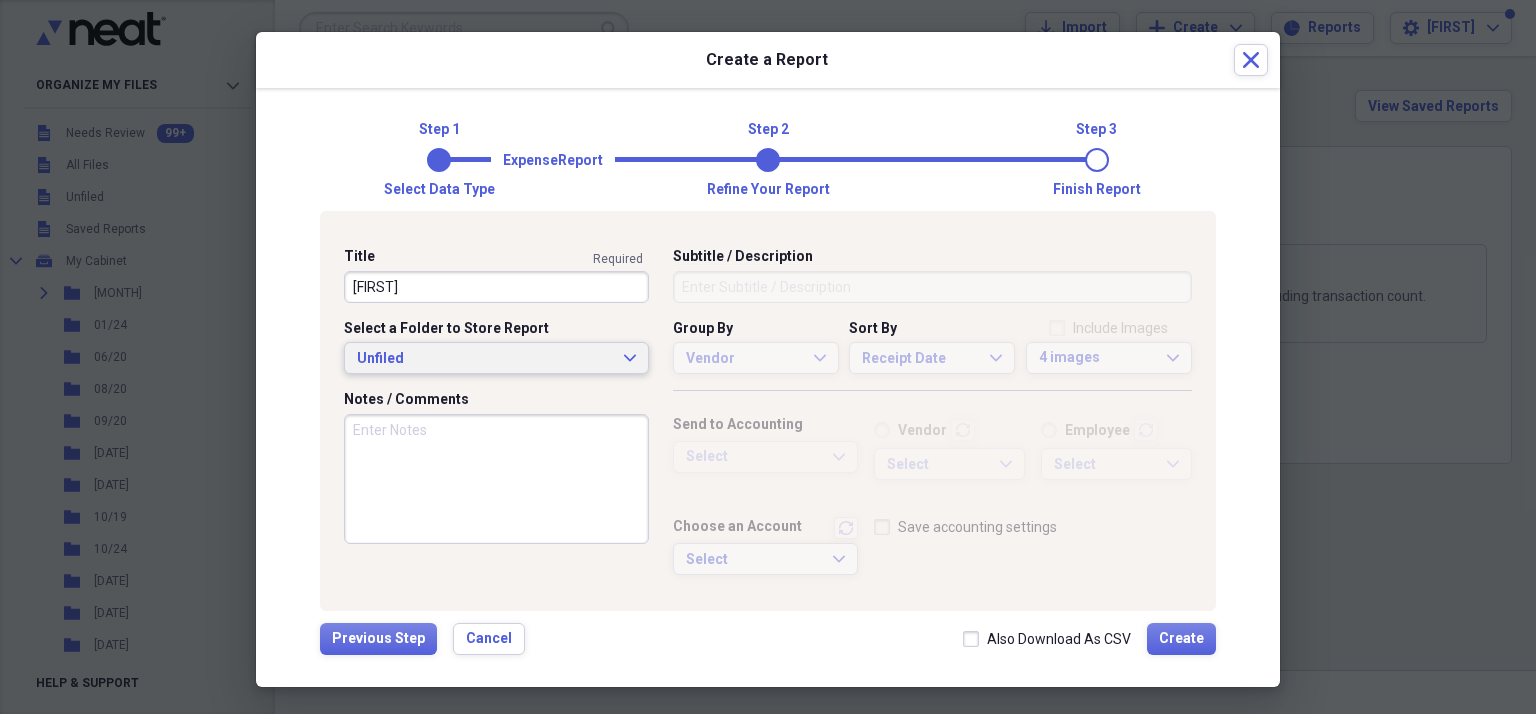type on "Mikaela" 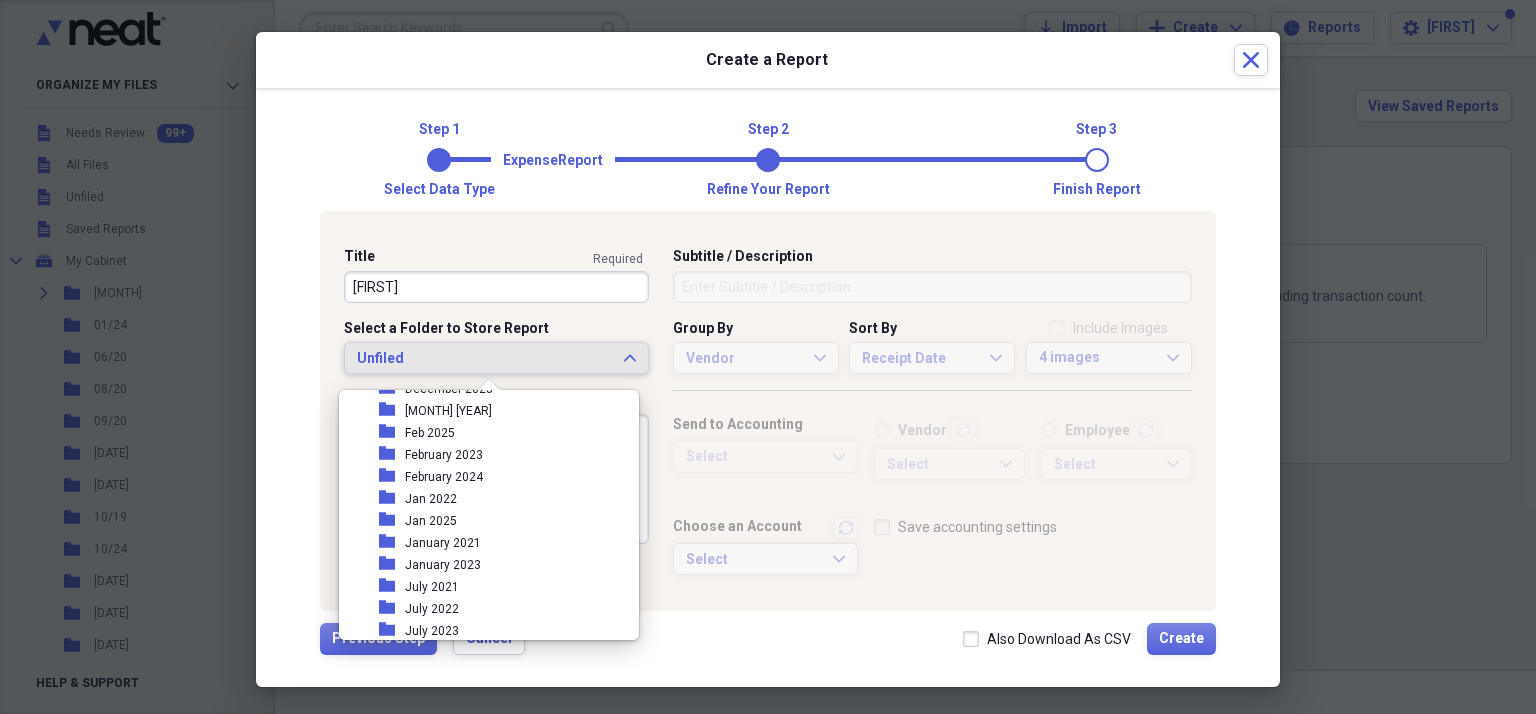 scroll, scrollTop: 1700, scrollLeft: 0, axis: vertical 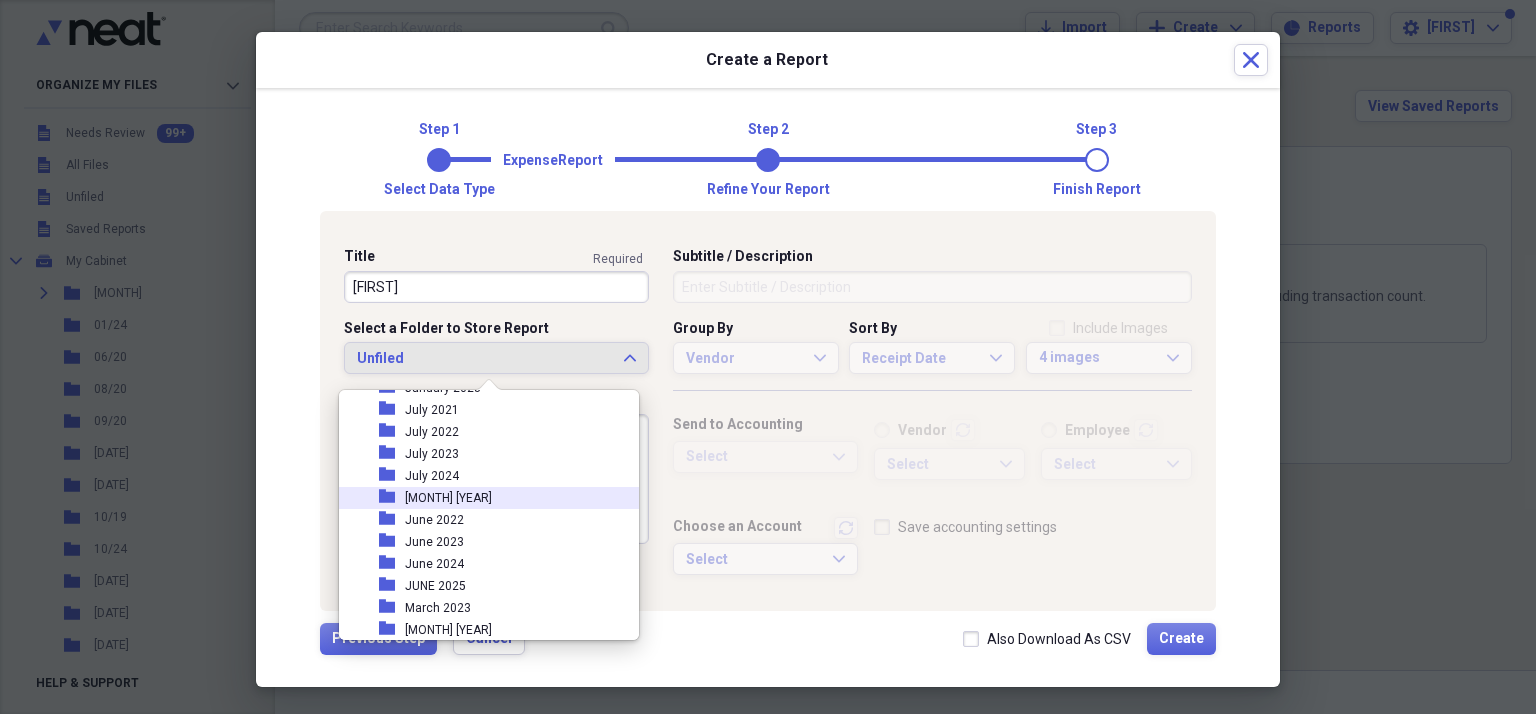 click on "folder july 2025" at bounding box center (481, 498) 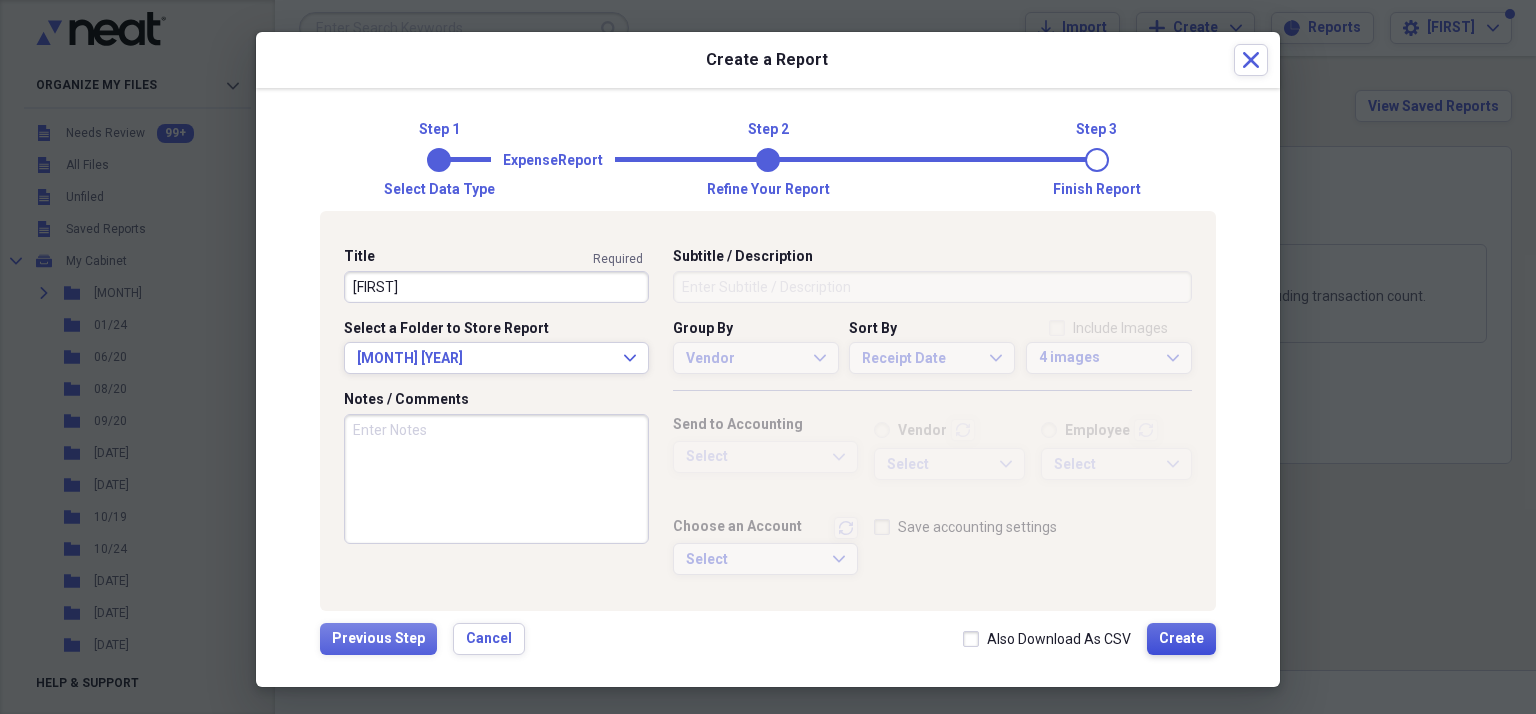 click on "Create" at bounding box center [1181, 639] 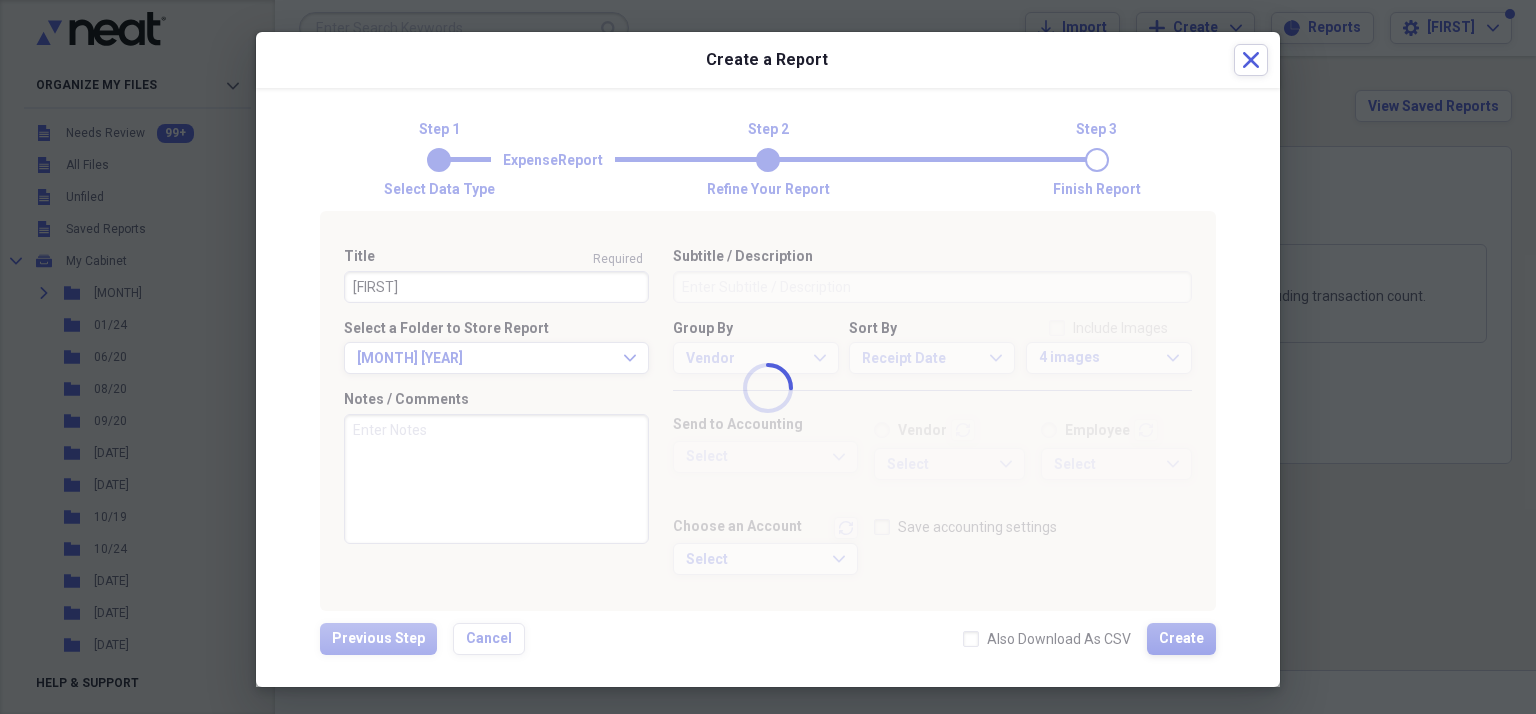 type 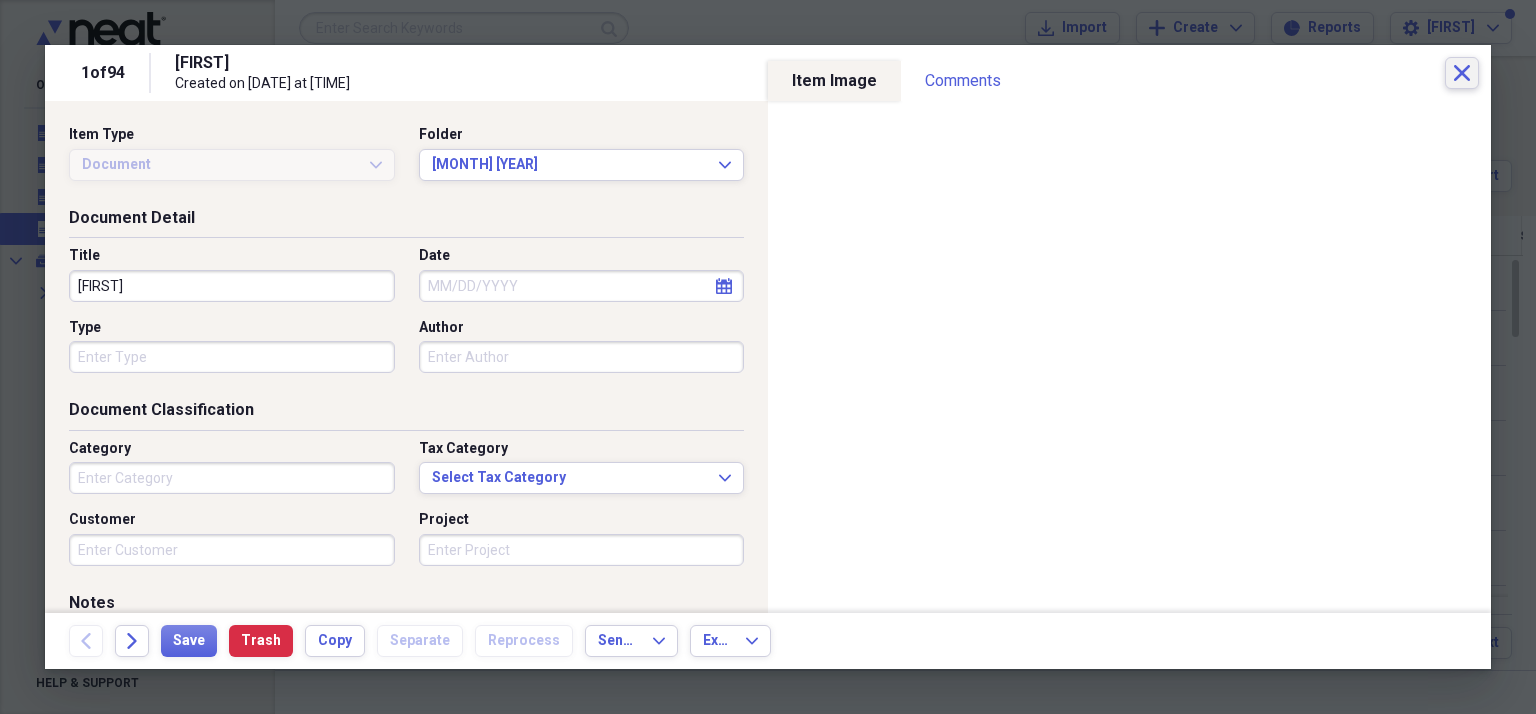 click on "Close" at bounding box center [1462, 73] 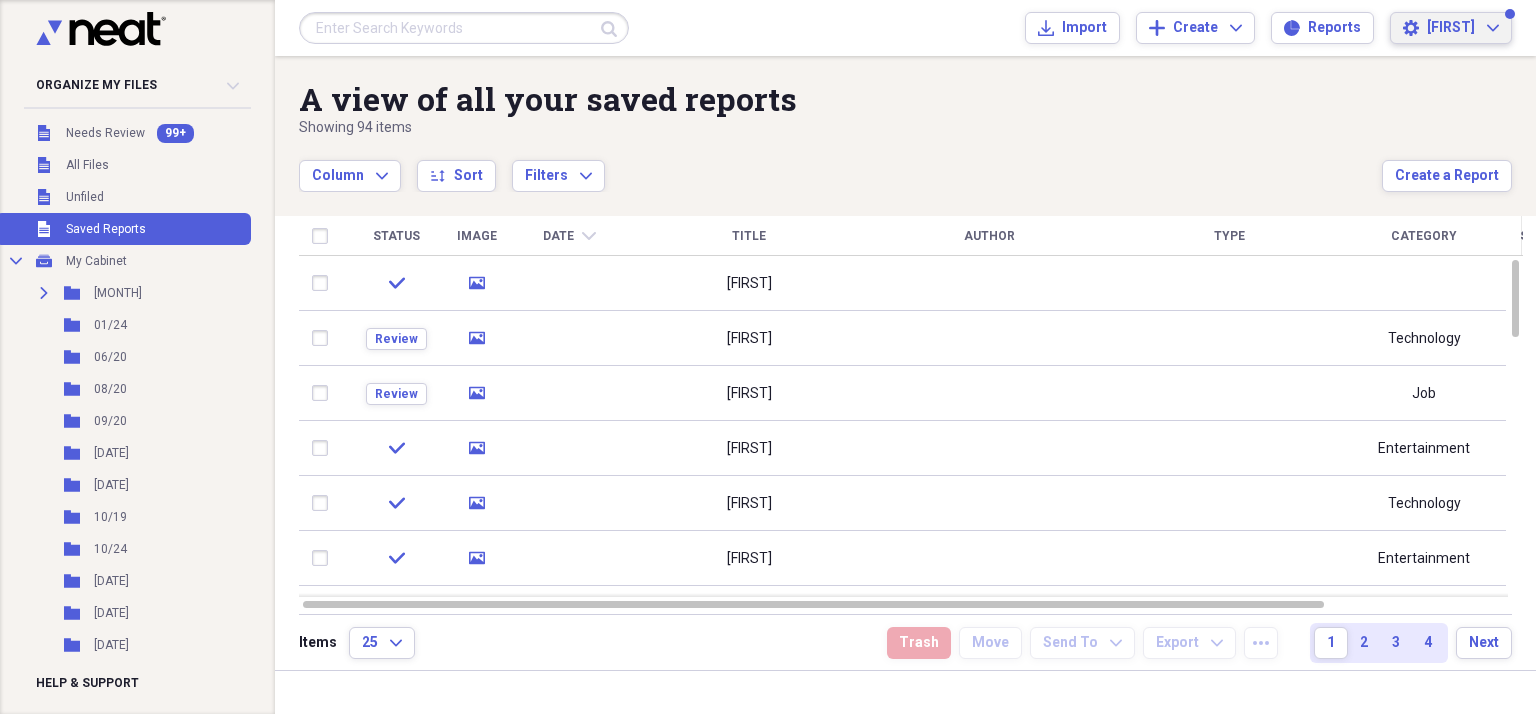 click on "Mikaela Expand" at bounding box center (1463, 28) 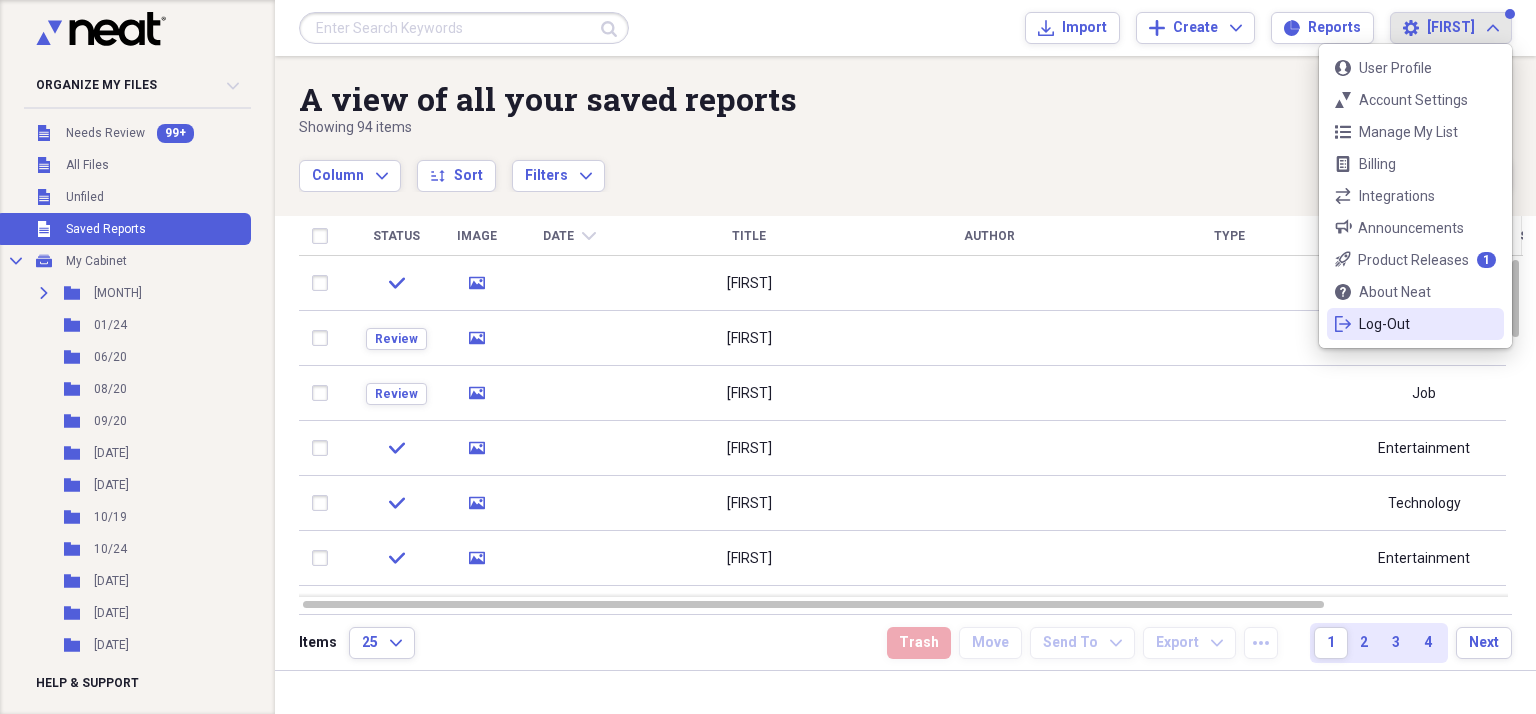 click on "Log-Out" at bounding box center (1415, 324) 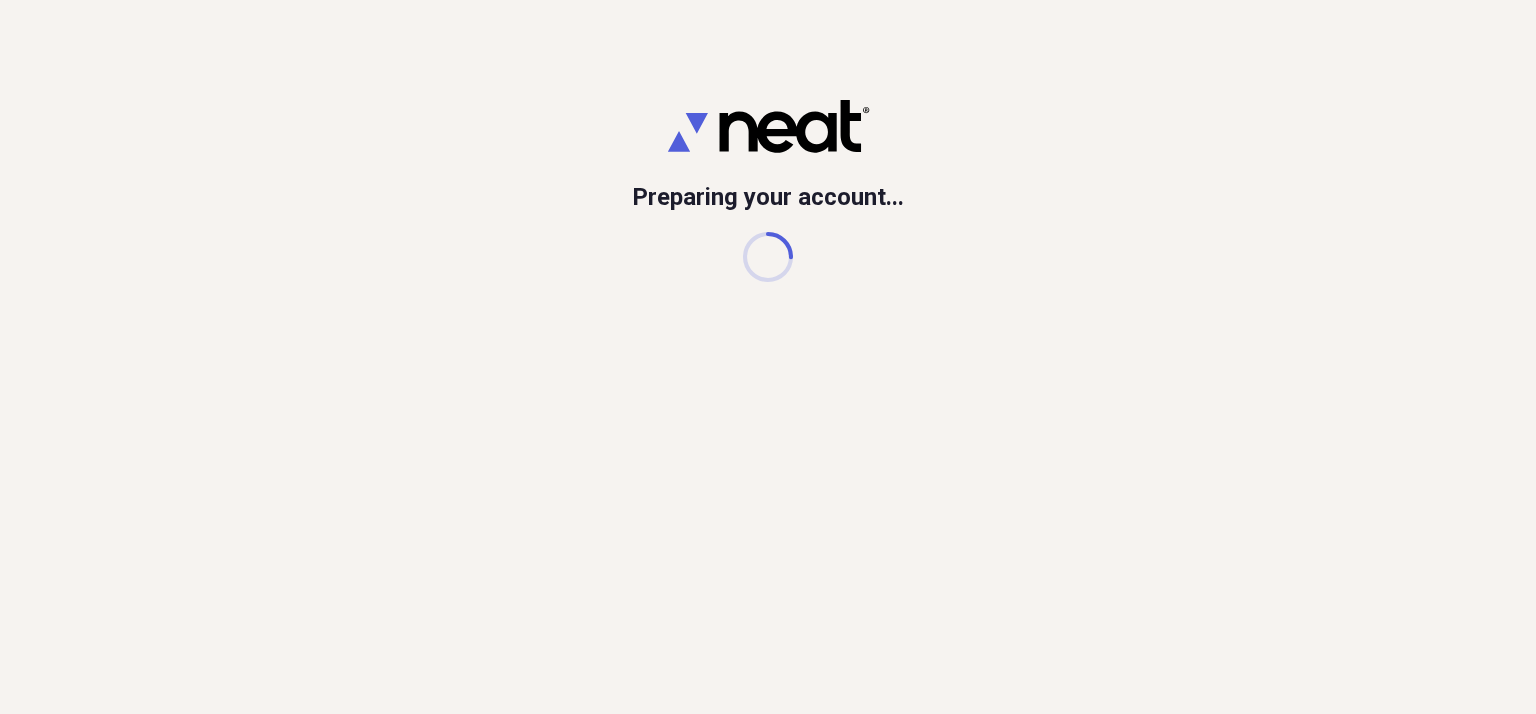 scroll, scrollTop: 0, scrollLeft: 0, axis: both 